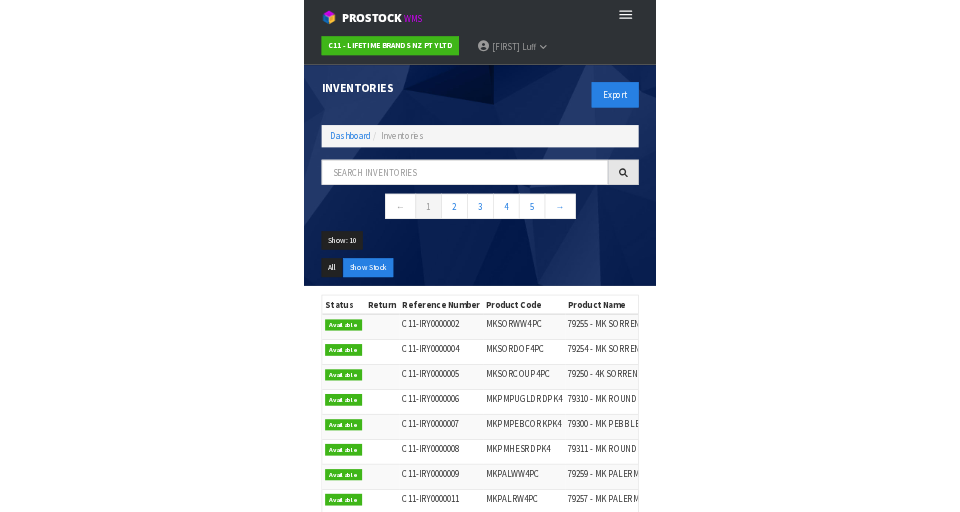 scroll, scrollTop: 0, scrollLeft: 0, axis: both 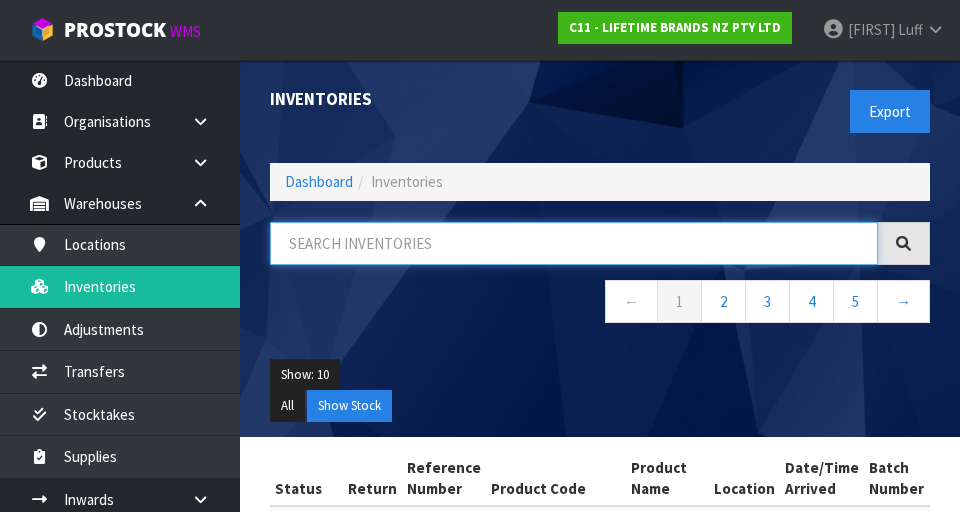 click at bounding box center (574, 243) 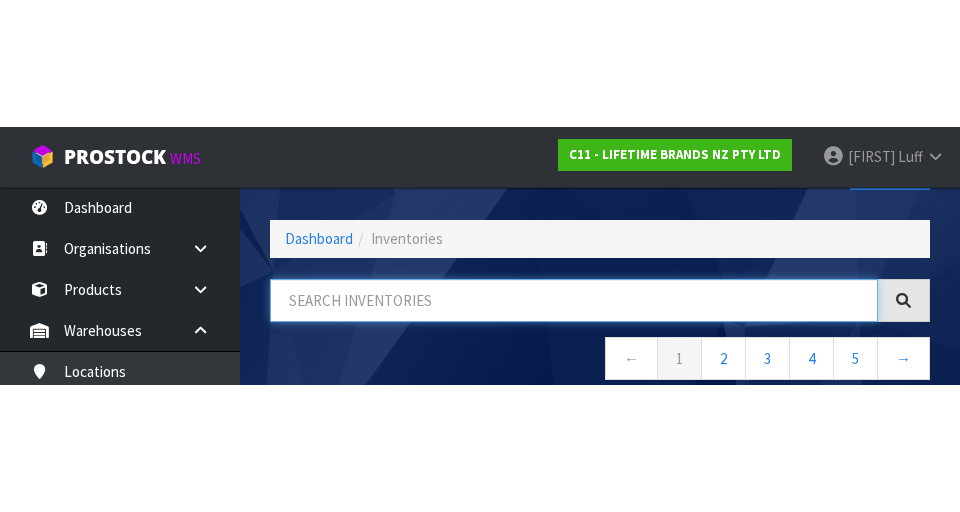 scroll, scrollTop: 114, scrollLeft: 0, axis: vertical 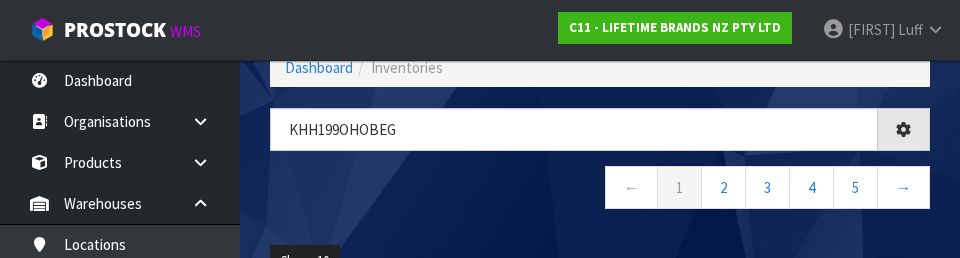 click on "←
1 2 3 4 5
→" at bounding box center [600, 190] 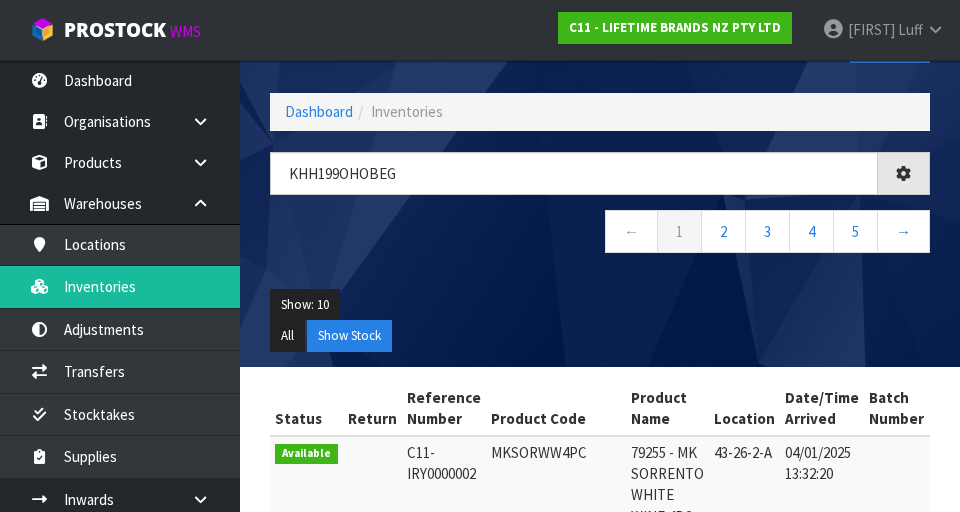 scroll, scrollTop: 69, scrollLeft: 0, axis: vertical 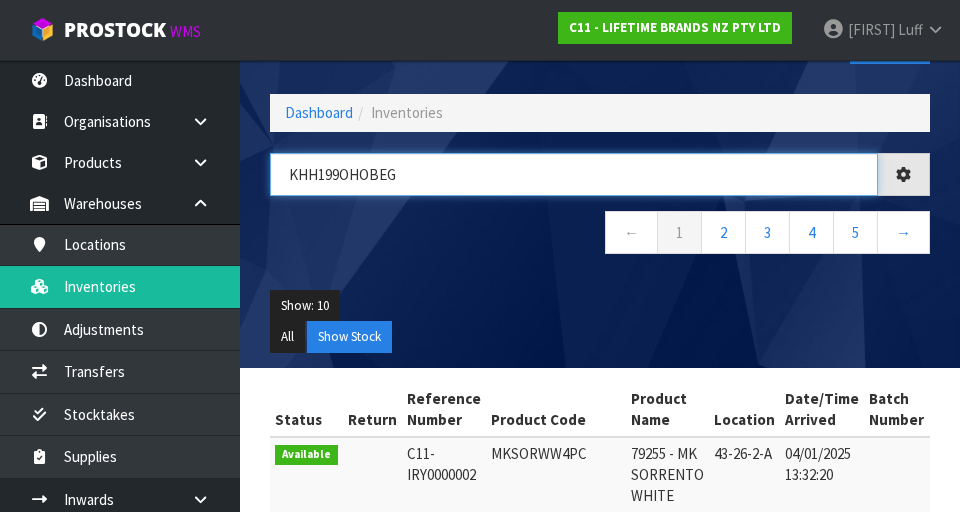 click on "KHH199OHOBEG" at bounding box center [574, 174] 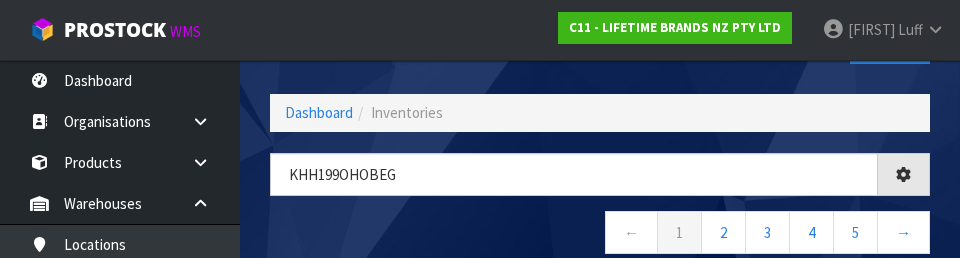 click on "←
1 2 3 4 5
→" at bounding box center [600, 235] 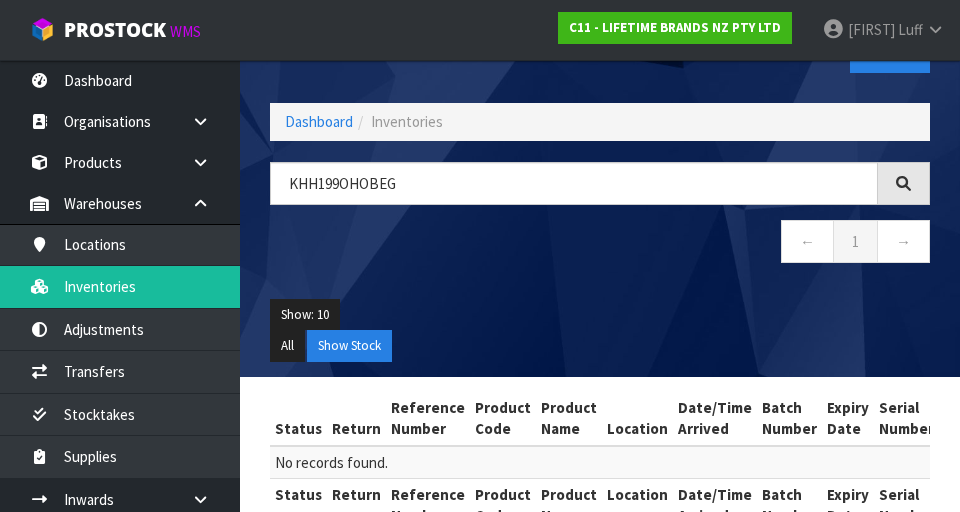 scroll, scrollTop: 0, scrollLeft: 0, axis: both 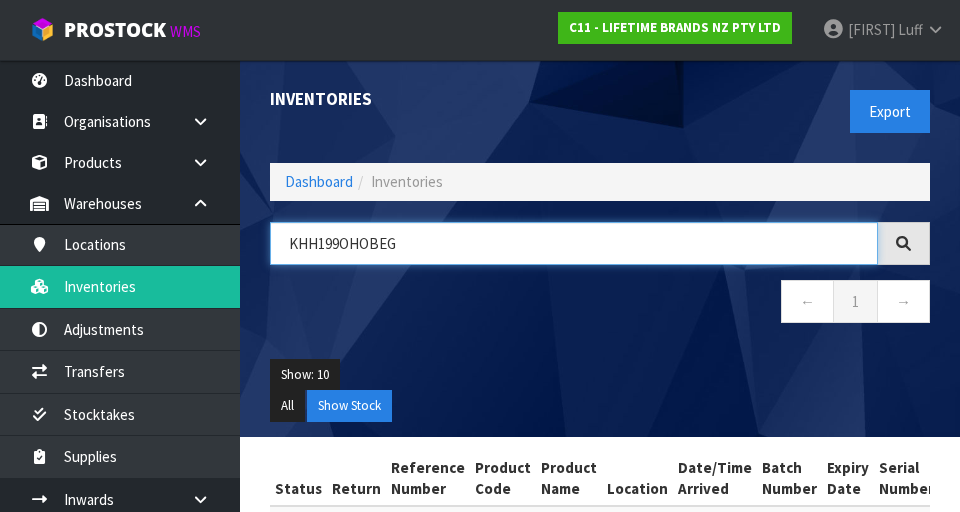 click on "KHH199OHOBEG" at bounding box center (574, 243) 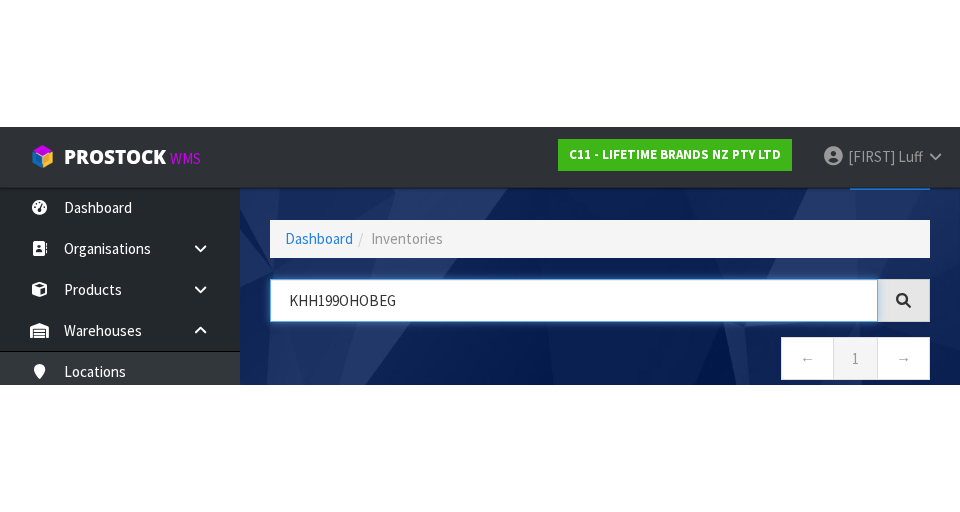 scroll, scrollTop: 114, scrollLeft: 0, axis: vertical 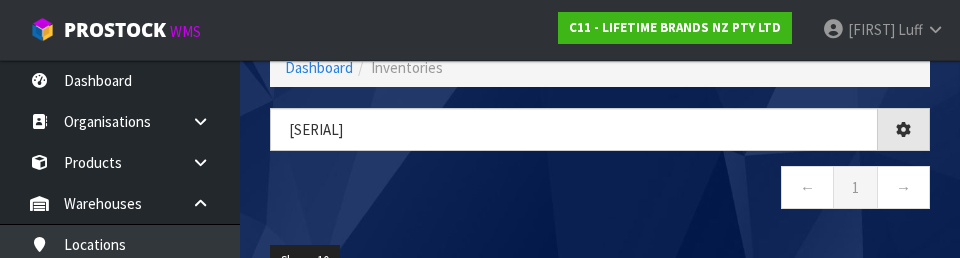 click on "←
1
→" at bounding box center (600, 190) 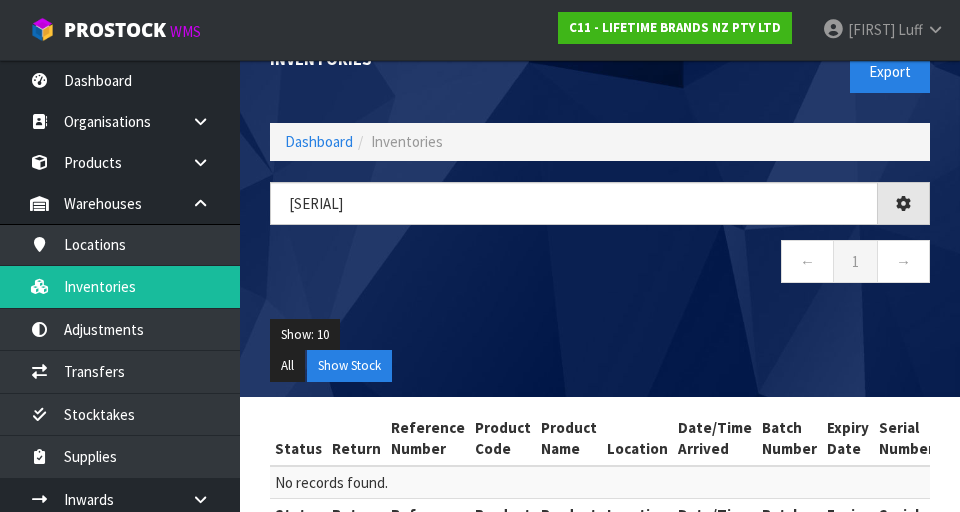 scroll, scrollTop: 41, scrollLeft: 0, axis: vertical 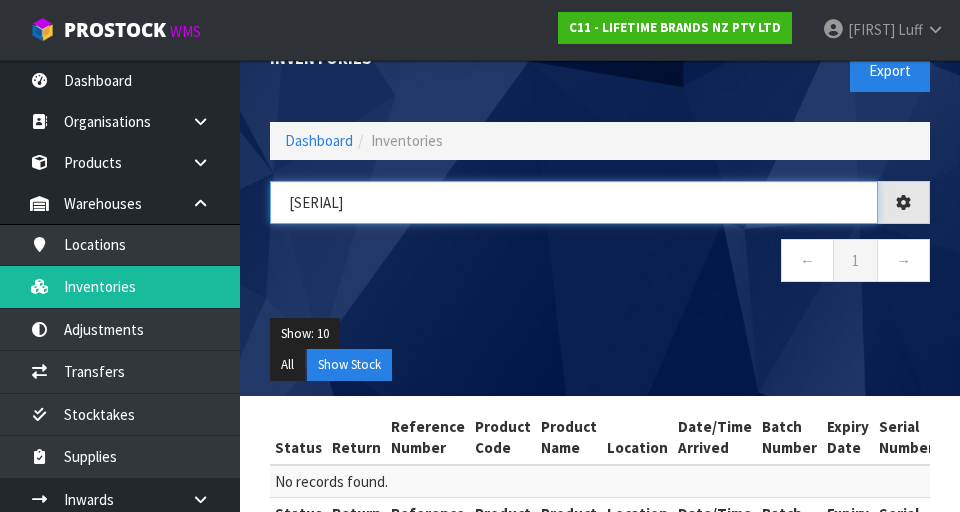 click on "[SERIAL]" at bounding box center (574, 202) 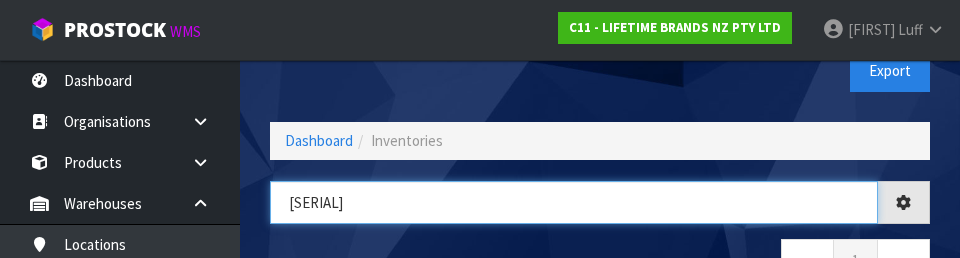 type on "KH" 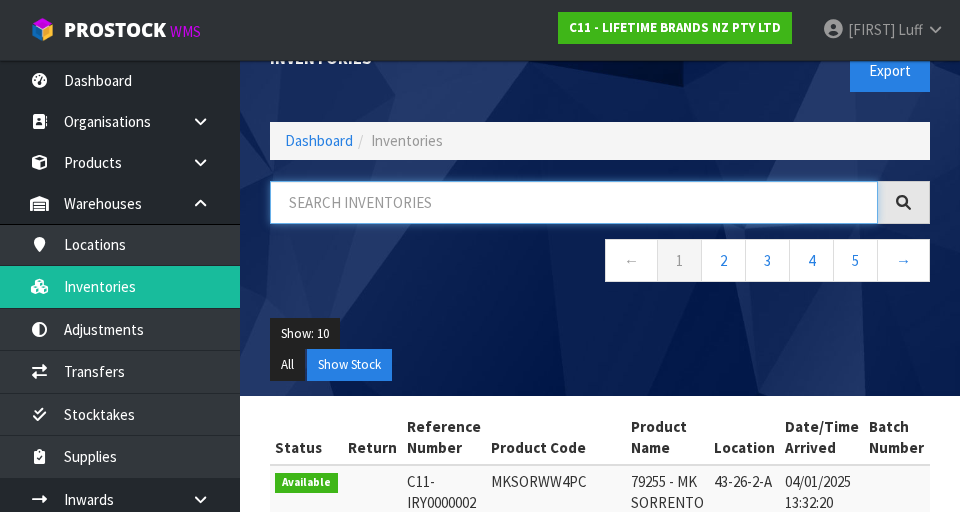type 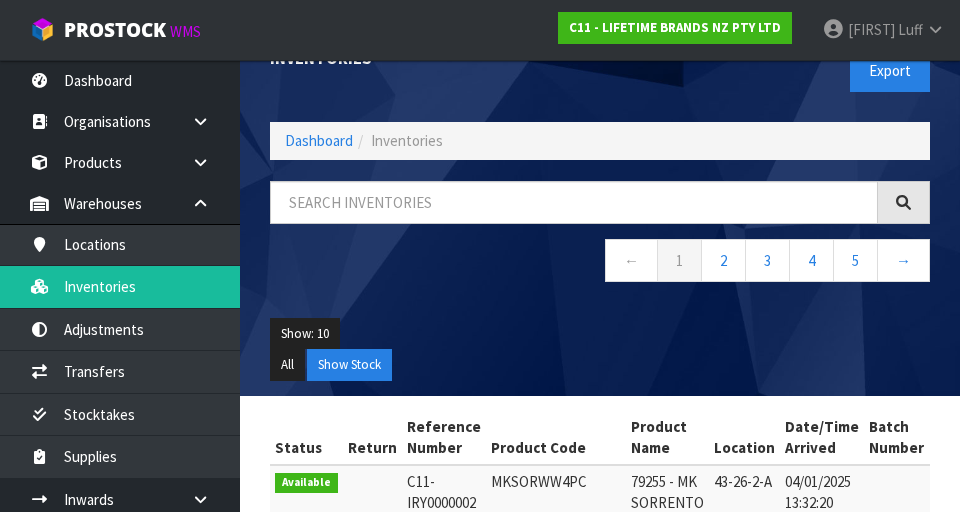 click on "C11 - LIFETIME BRANDS NZ PTY LTD
[FIRST]   [LAST]
Logout" at bounding box center [751, 30] 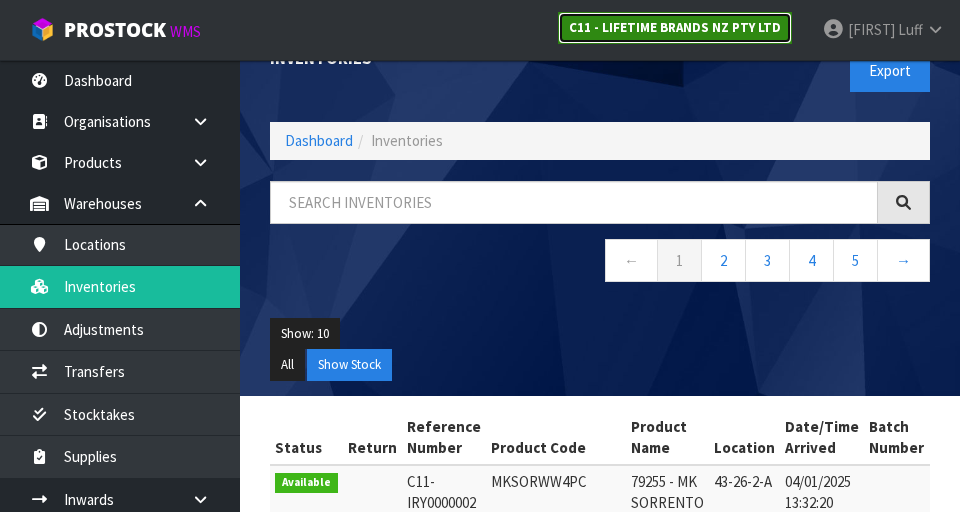 click on "C11 - LIFETIME BRANDS NZ PTY LTD" at bounding box center [675, 27] 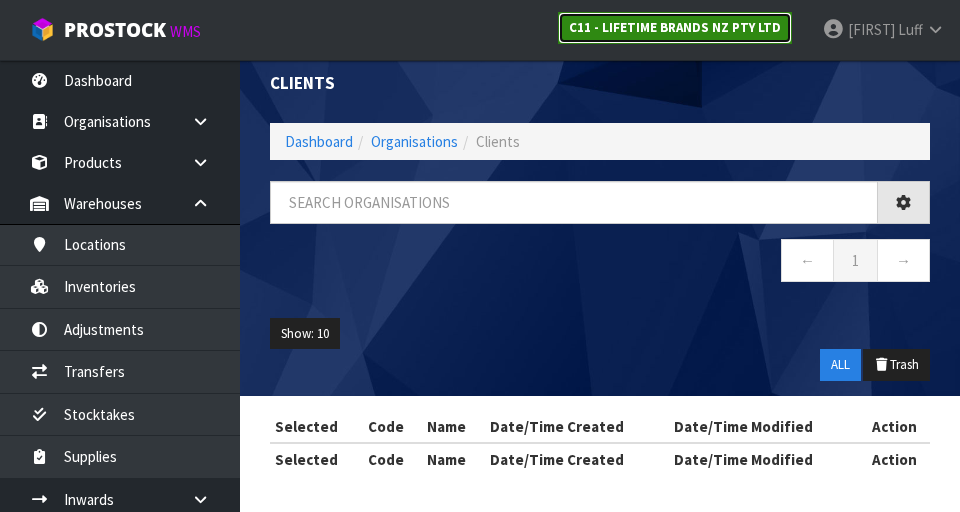 scroll, scrollTop: 41, scrollLeft: 0, axis: vertical 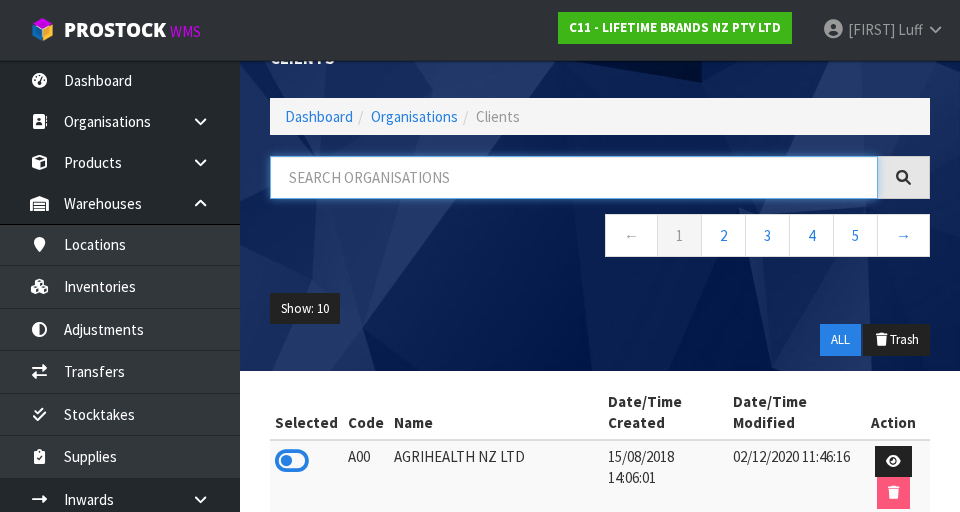 click at bounding box center [574, 177] 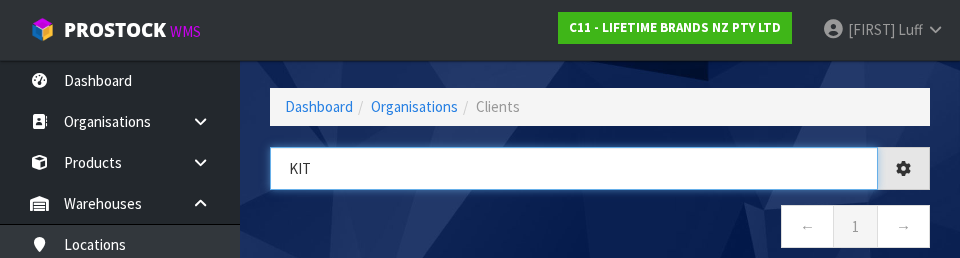 type on "KIt" 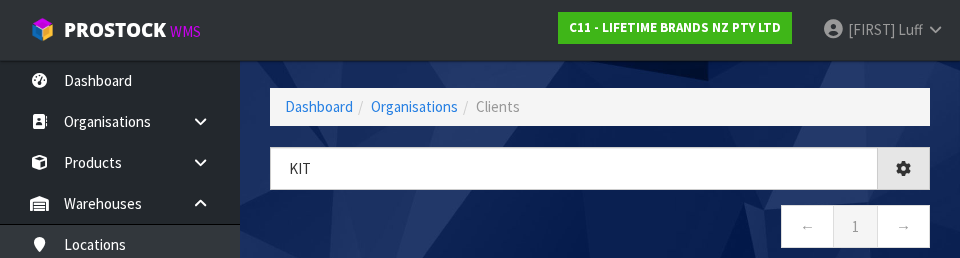 click on "←
1
→" at bounding box center (600, 229) 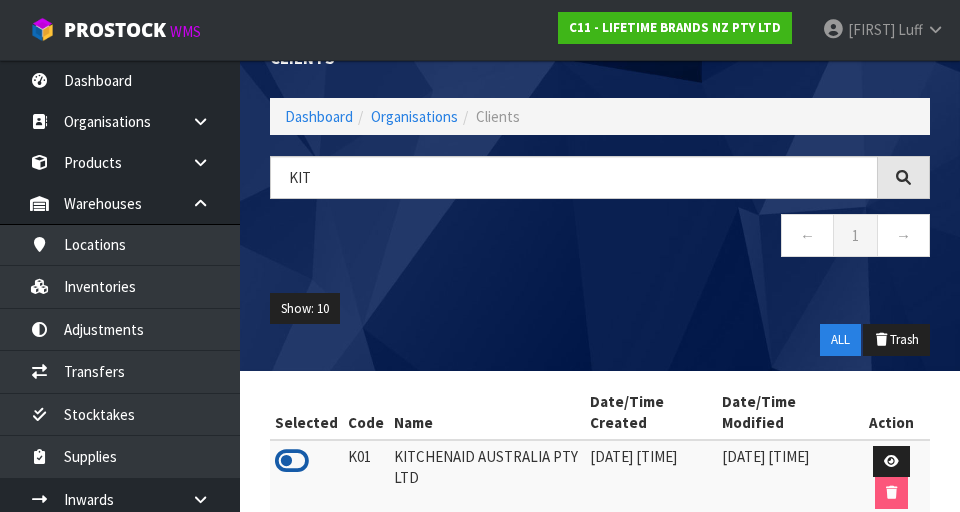 click at bounding box center (292, 461) 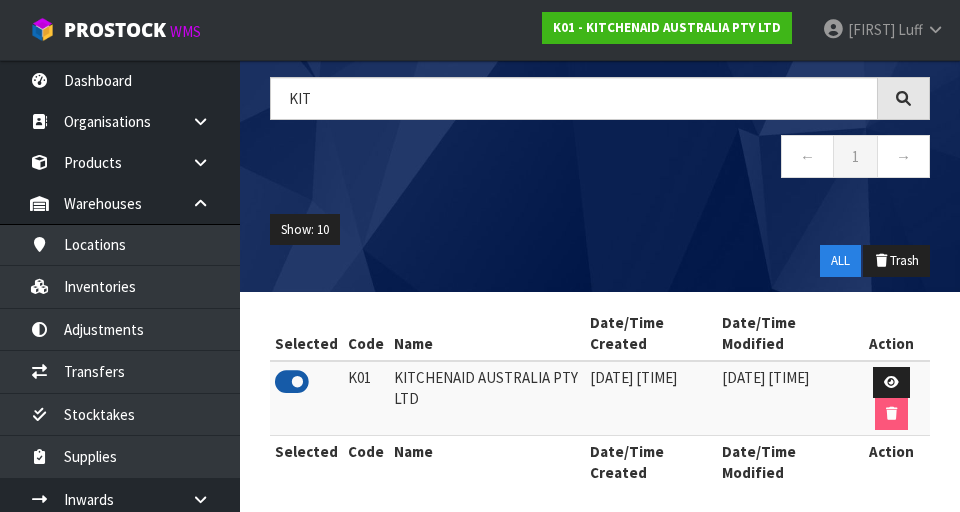 scroll, scrollTop: 133, scrollLeft: 0, axis: vertical 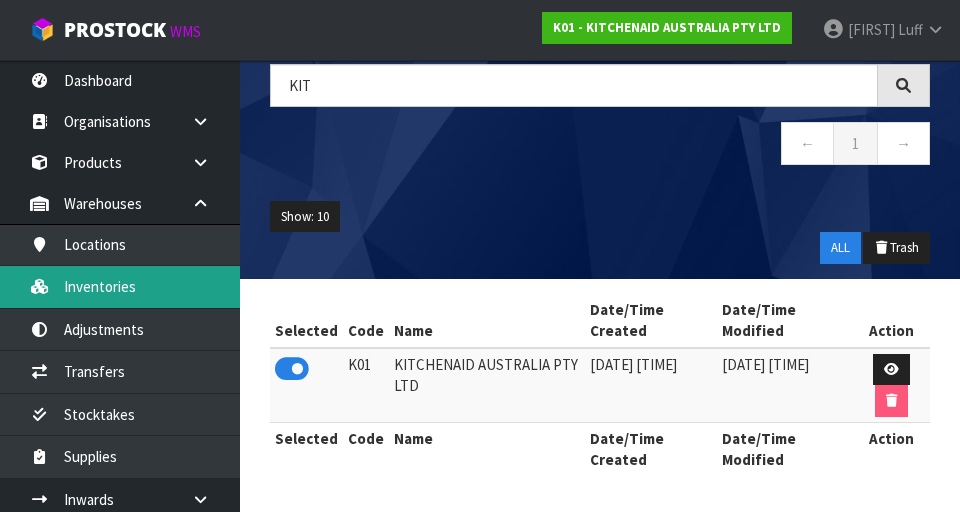 click on "Inventories" at bounding box center (120, 286) 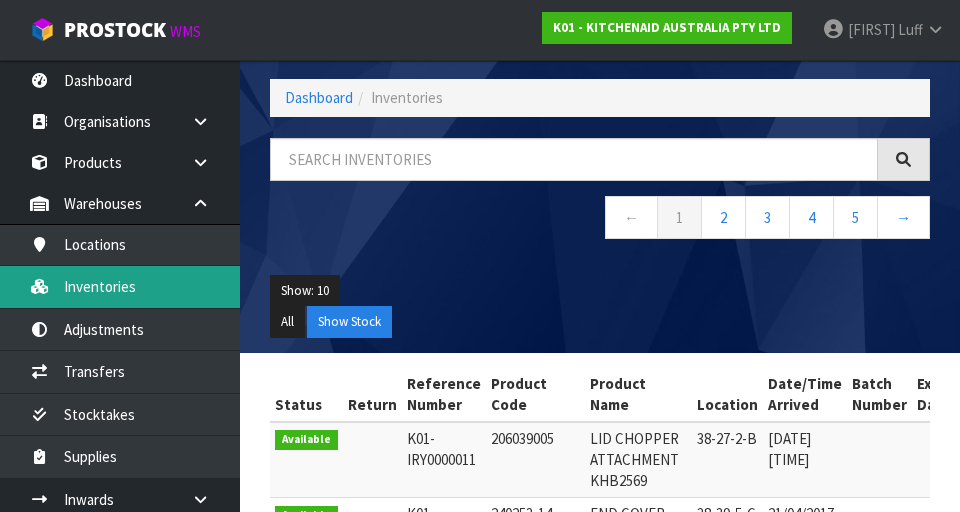 scroll, scrollTop: 133, scrollLeft: 0, axis: vertical 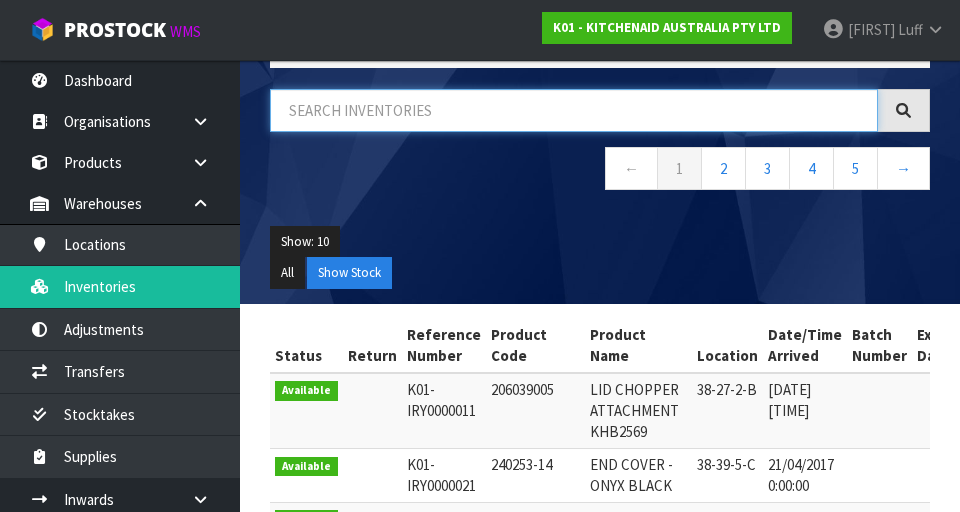click at bounding box center (574, 110) 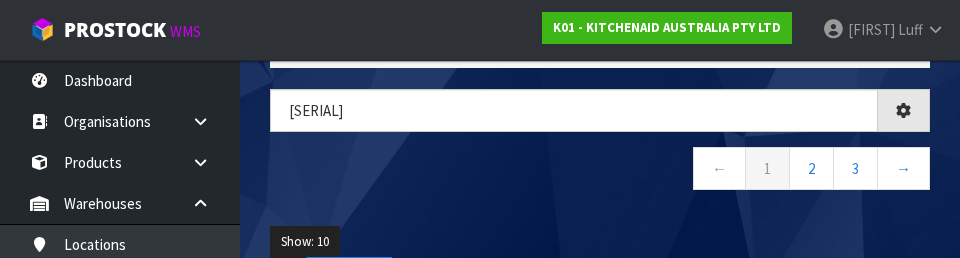 click on "←
1 2 3
→" at bounding box center (600, 171) 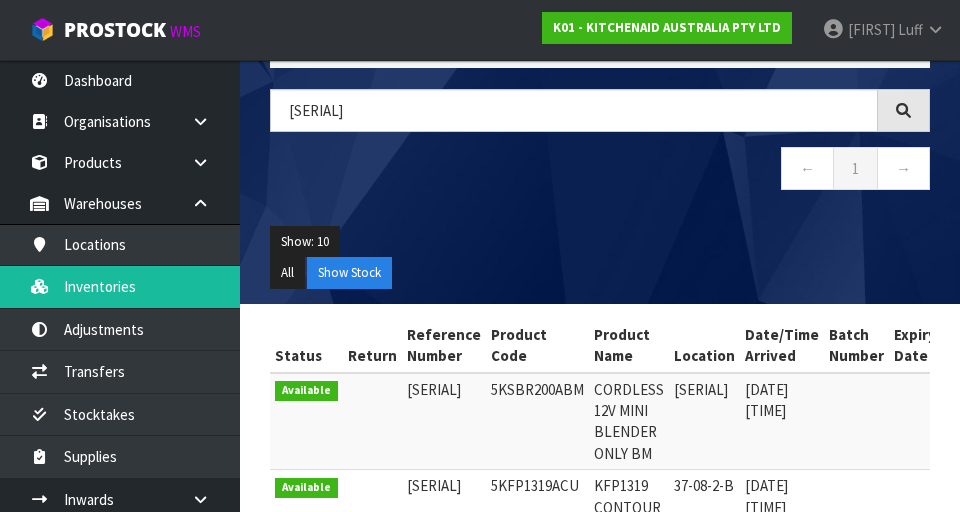 scroll, scrollTop: 180, scrollLeft: 0, axis: vertical 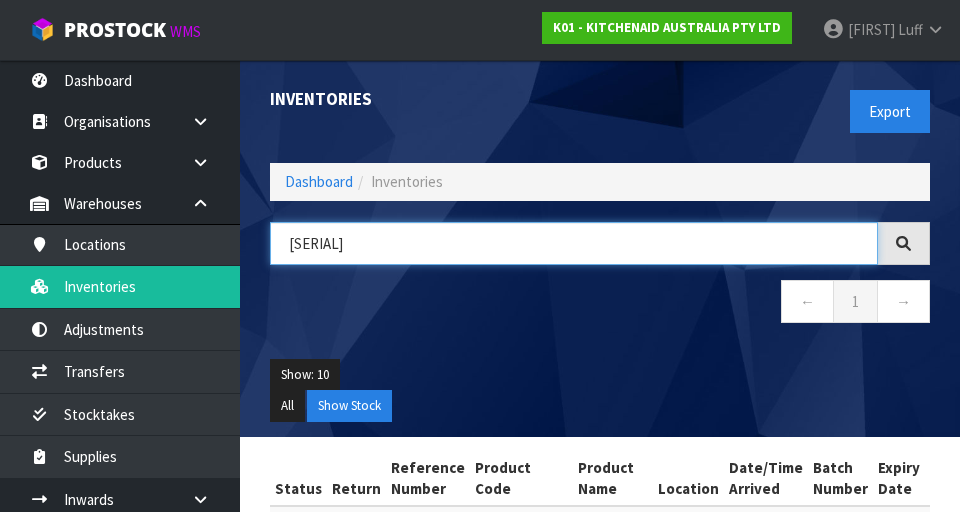 click on "[SERIAL]" at bounding box center [574, 243] 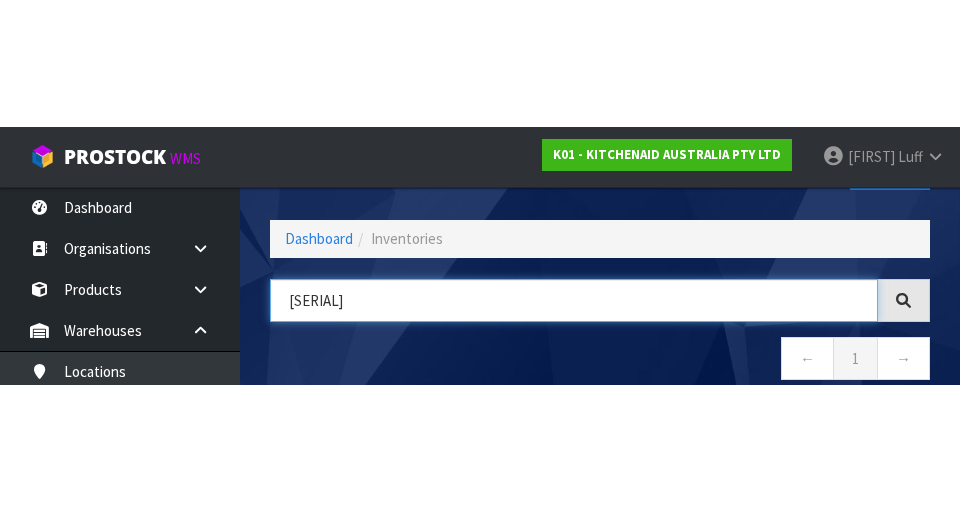 scroll, scrollTop: 114, scrollLeft: 0, axis: vertical 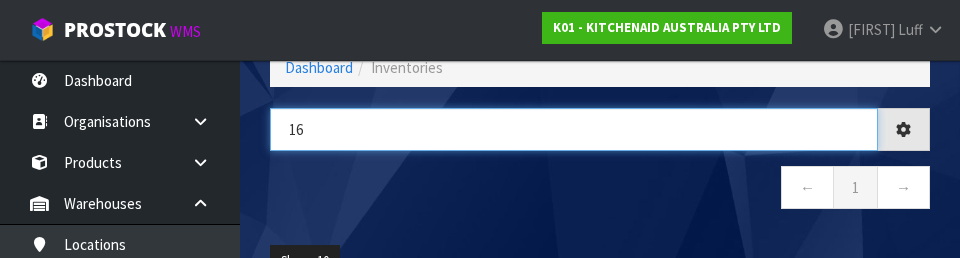 type on "1" 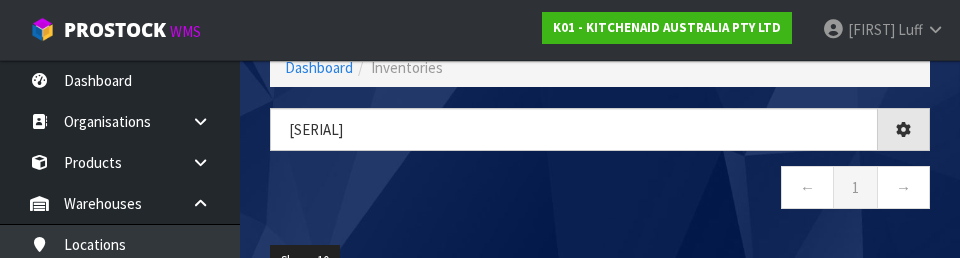 click on "←
1
→" at bounding box center (600, 190) 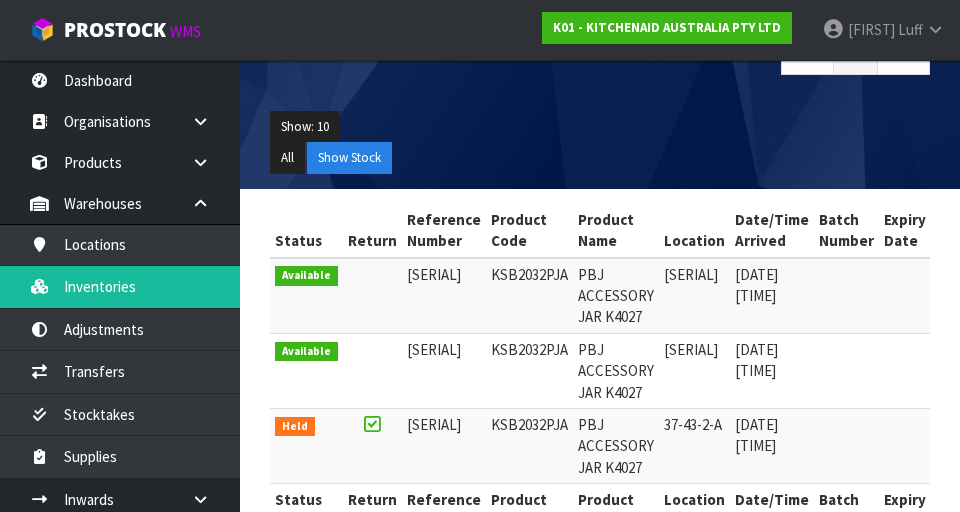 scroll, scrollTop: 309, scrollLeft: 0, axis: vertical 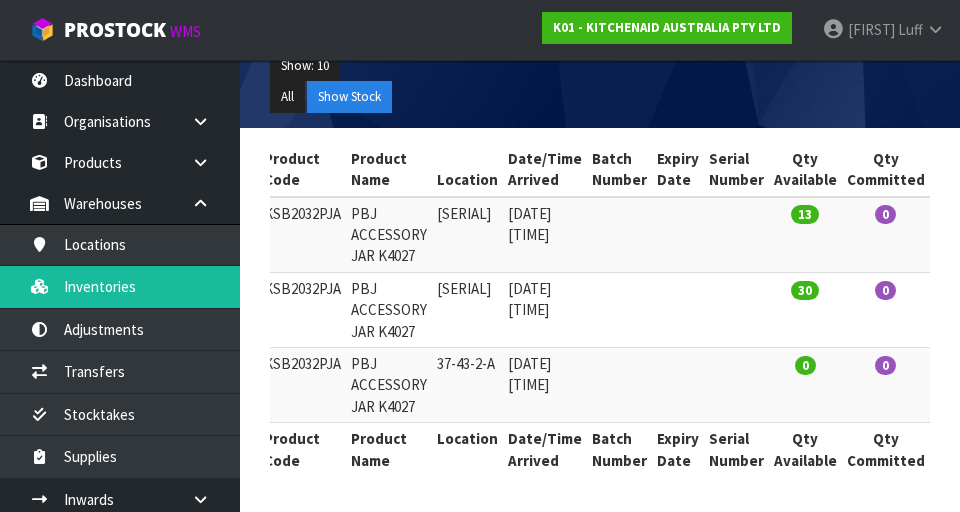 click on "37-43-2-A" at bounding box center [467, 235] 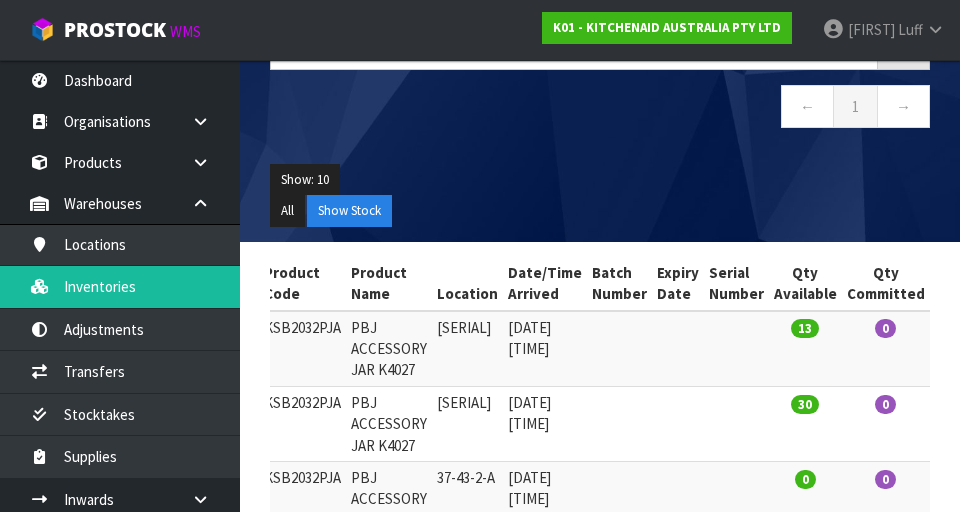 scroll, scrollTop: 309, scrollLeft: 0, axis: vertical 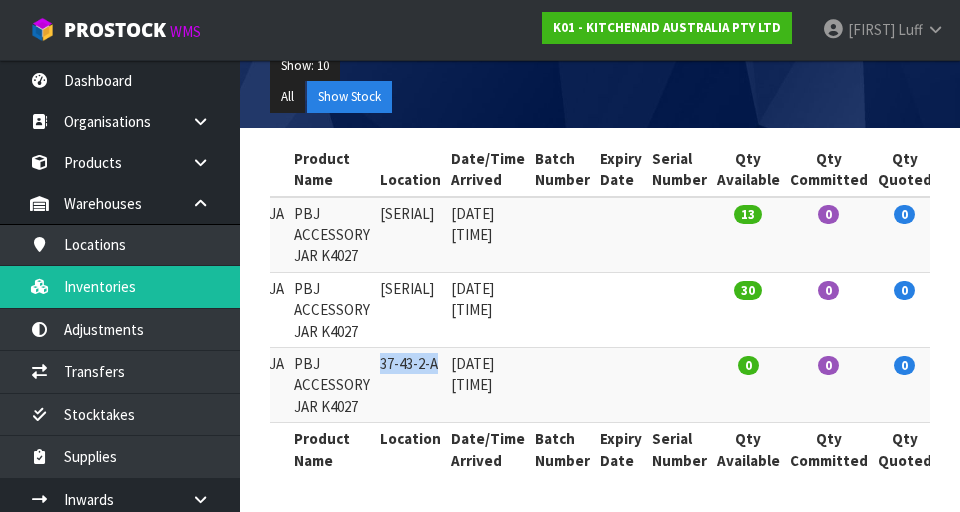 copy on "37-43-2-A" 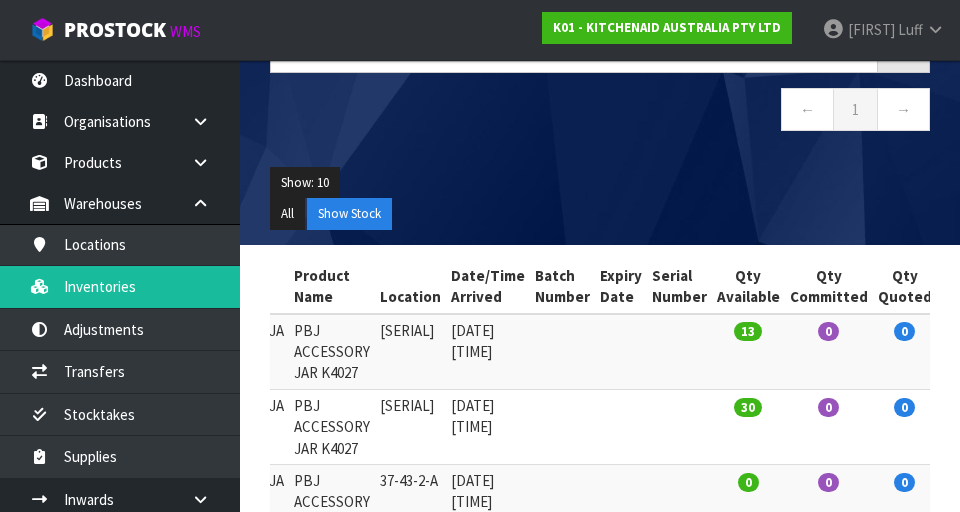 scroll, scrollTop: 0, scrollLeft: 0, axis: both 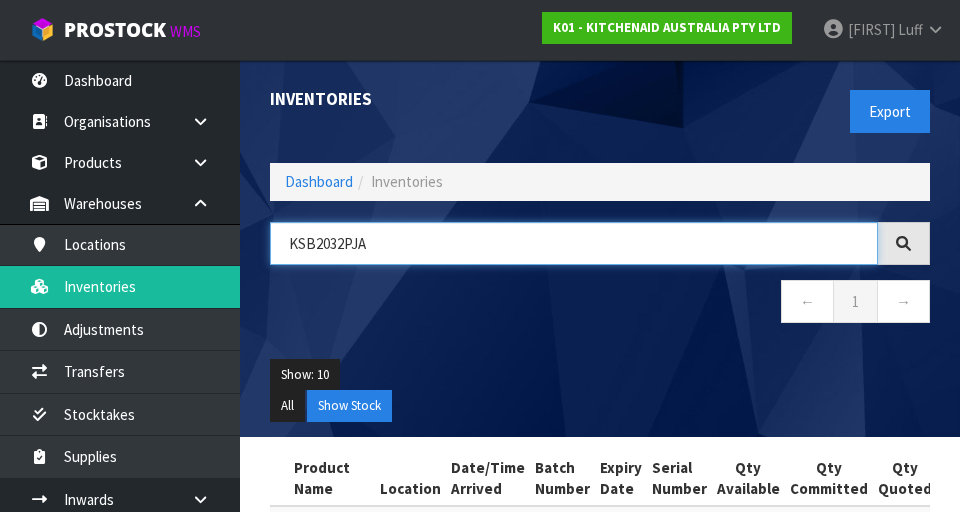 click on "KSB2032PJA" at bounding box center (574, 243) 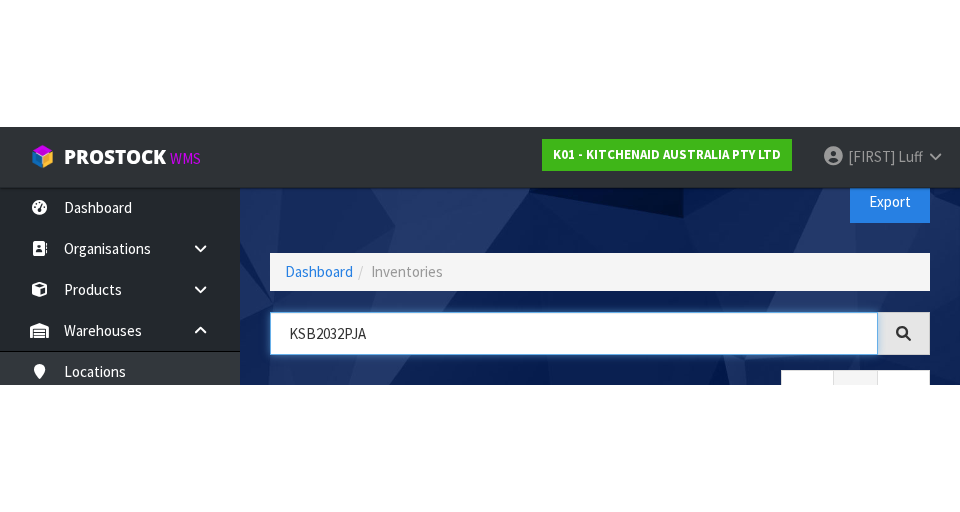 scroll, scrollTop: 114, scrollLeft: 0, axis: vertical 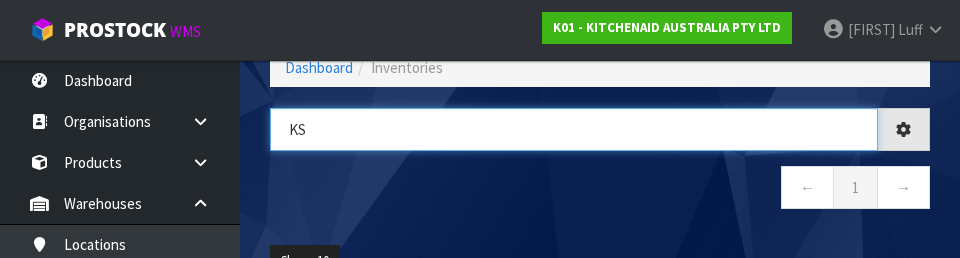 type on "K" 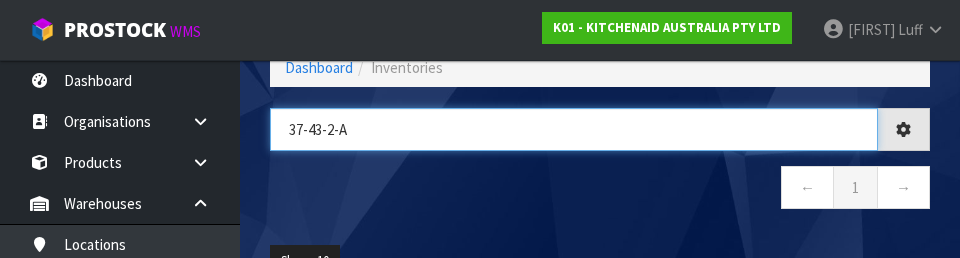 type on "37-43-2-A" 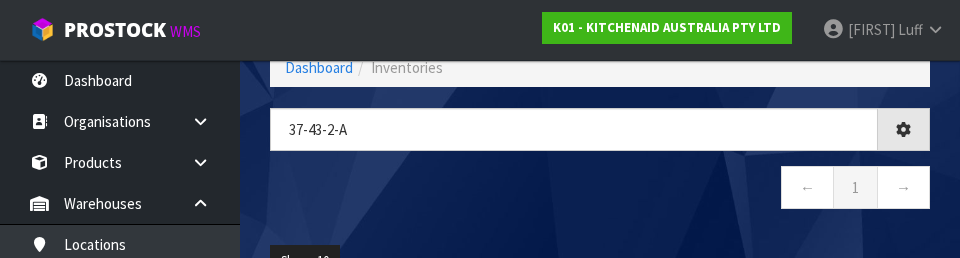 click on "←
1
→" at bounding box center [600, 190] 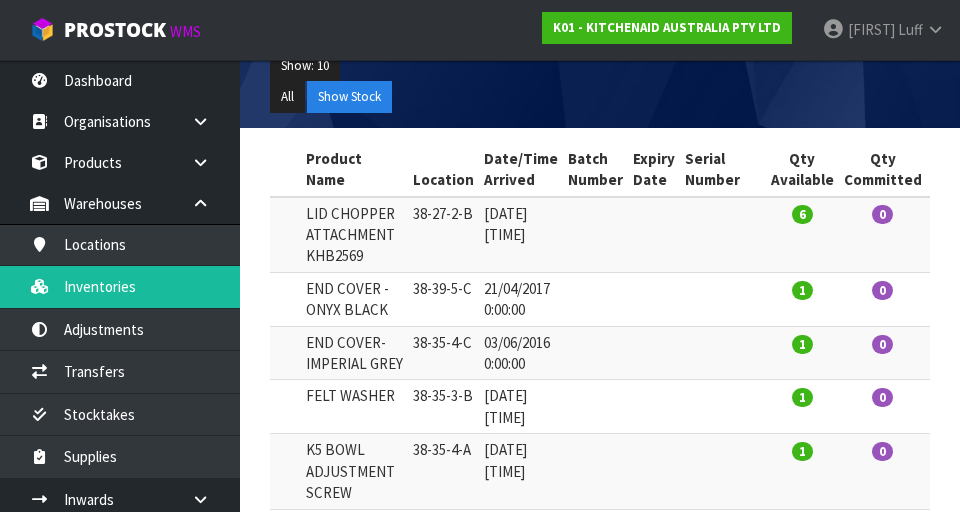 scroll, scrollTop: 256, scrollLeft: 0, axis: vertical 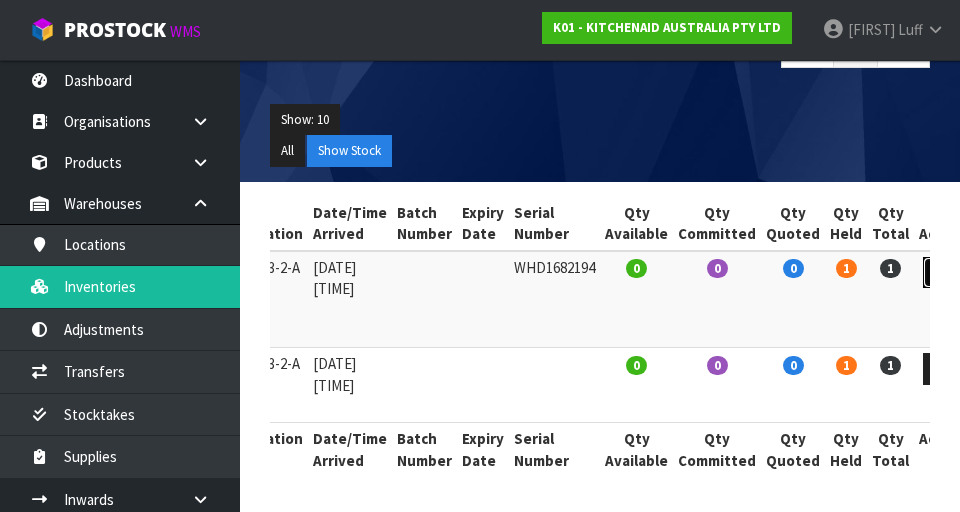 click at bounding box center [941, 273] 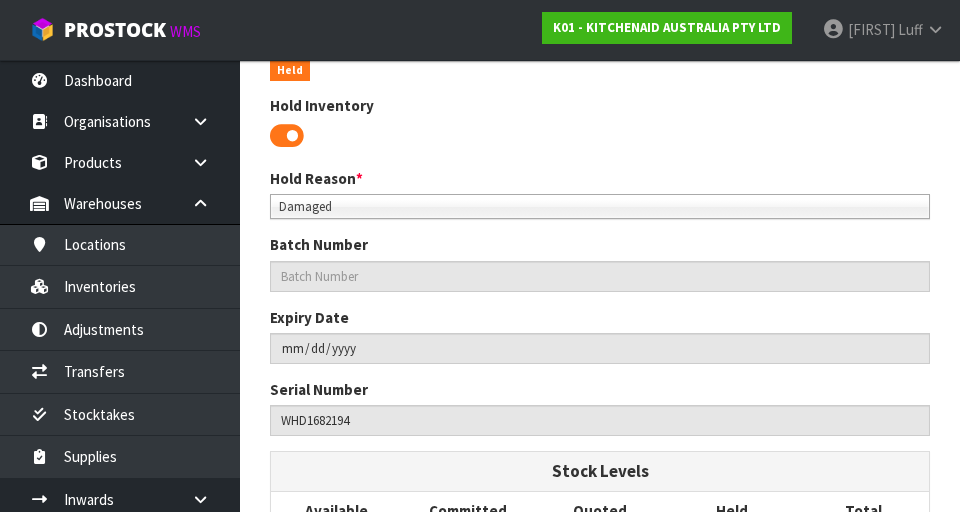 scroll, scrollTop: 518, scrollLeft: 0, axis: vertical 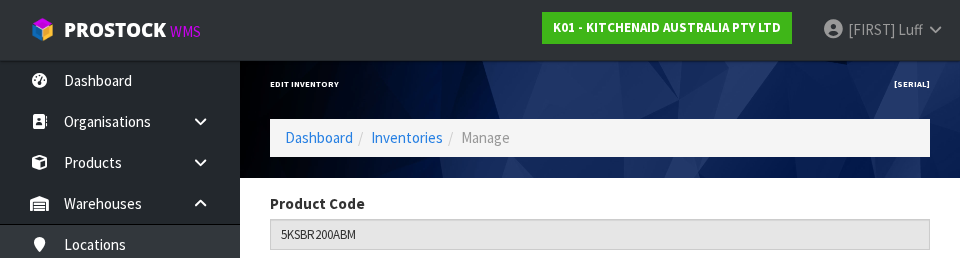 click on "Edit Inventory" at bounding box center (427, 84) 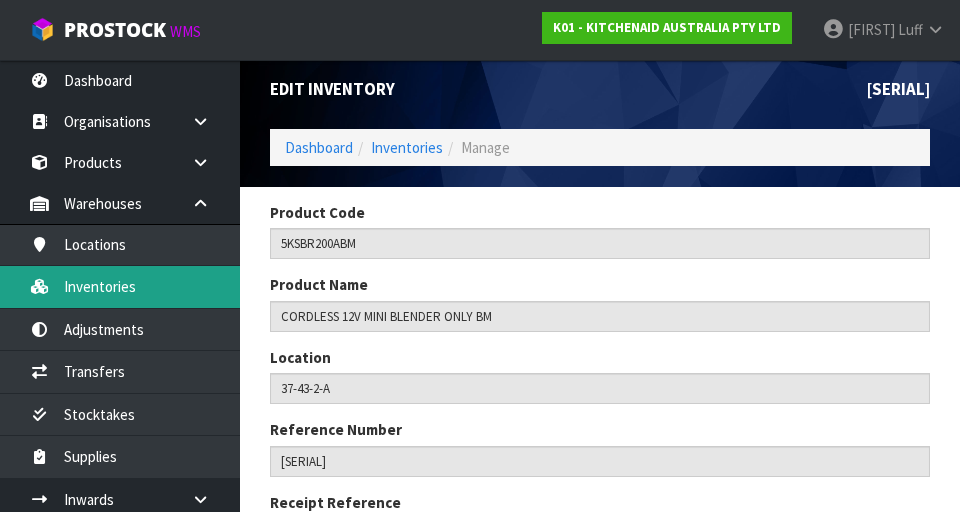 click on "Inventories" at bounding box center (120, 286) 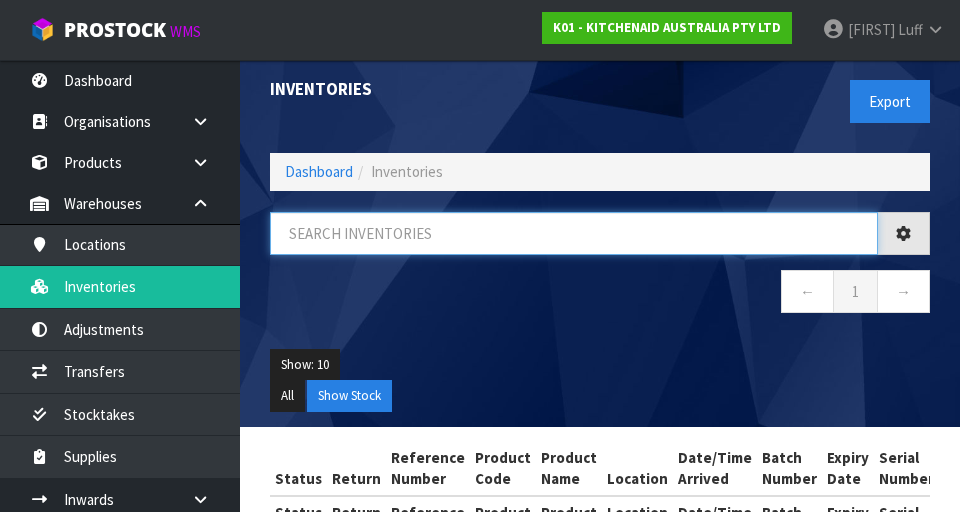 click at bounding box center [574, 233] 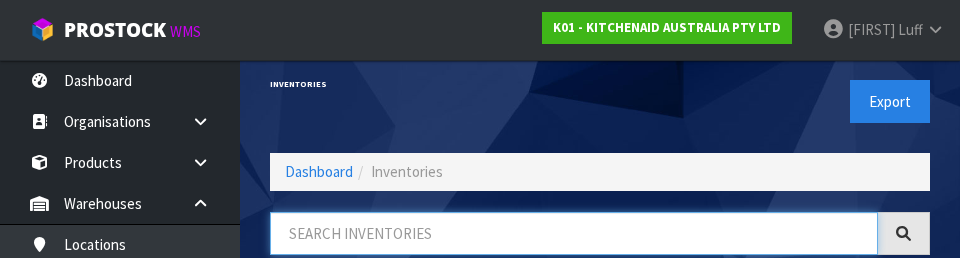 type on "6" 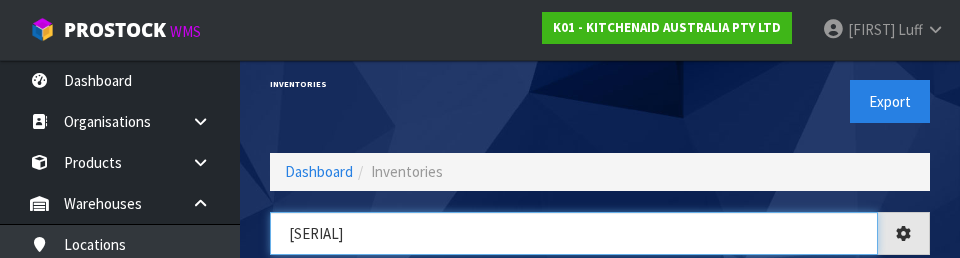 type on "[SERIAL]" 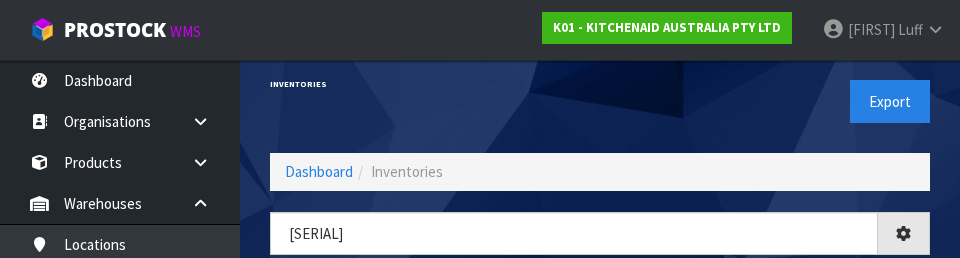 click on "Inventories" at bounding box center [427, 84] 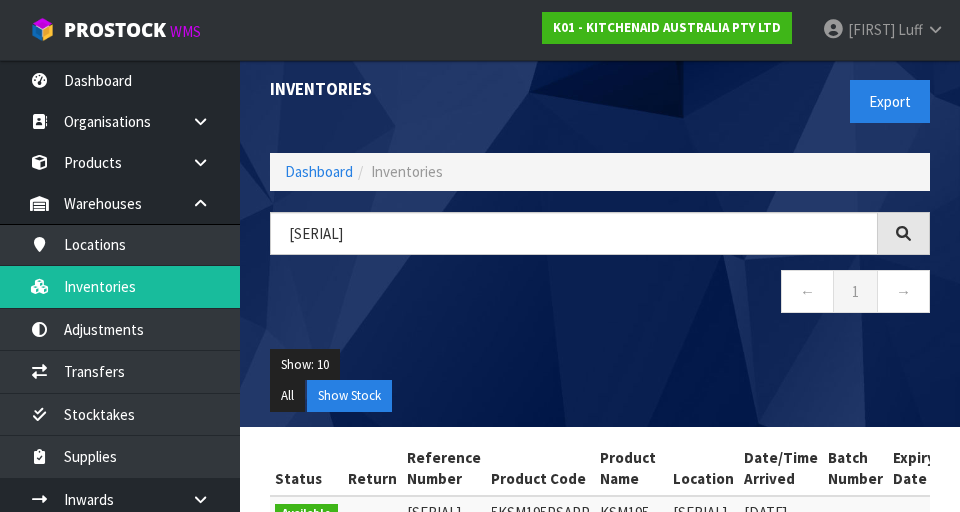 scroll, scrollTop: 180, scrollLeft: 0, axis: vertical 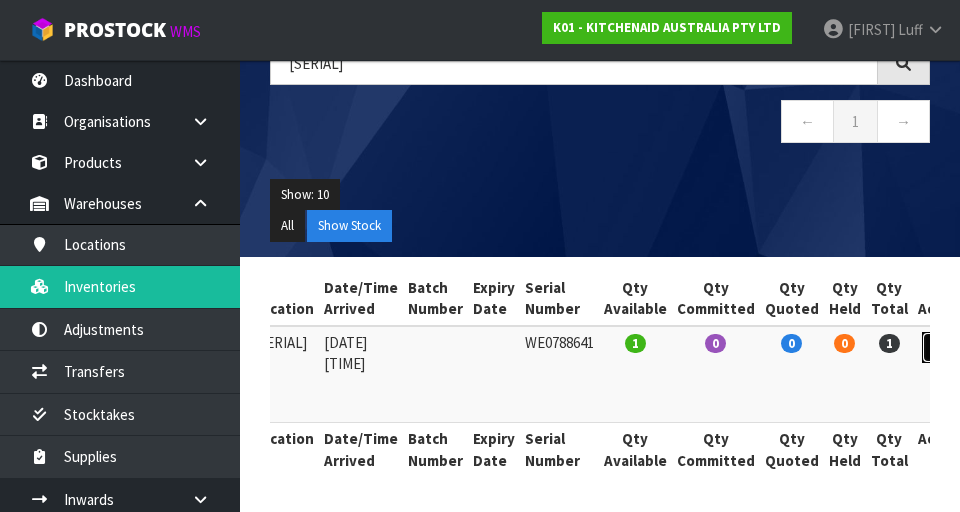 click at bounding box center (940, 348) 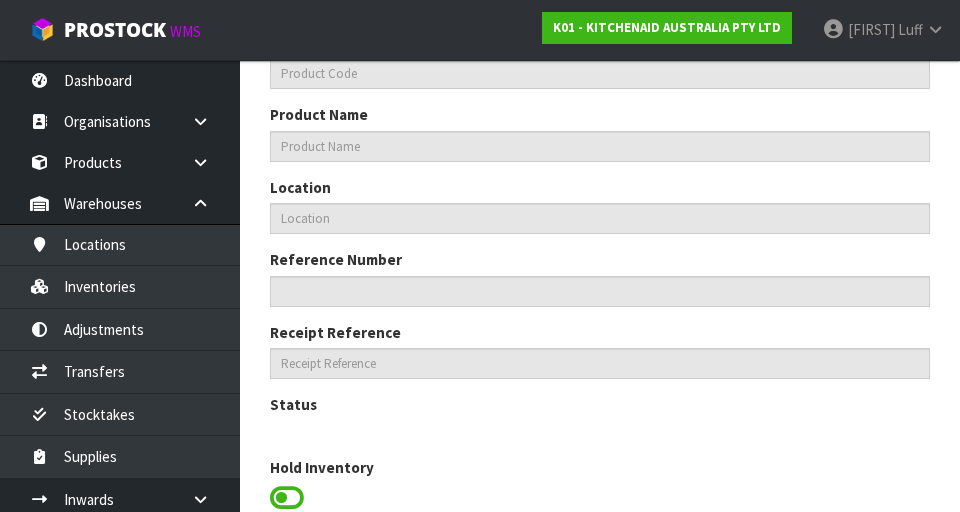 scroll, scrollTop: 692, scrollLeft: 0, axis: vertical 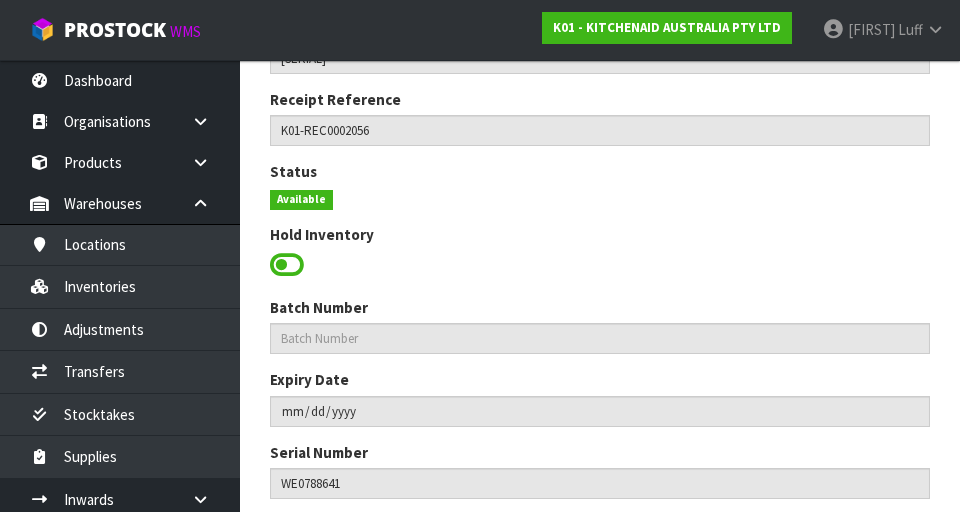click at bounding box center [287, 265] 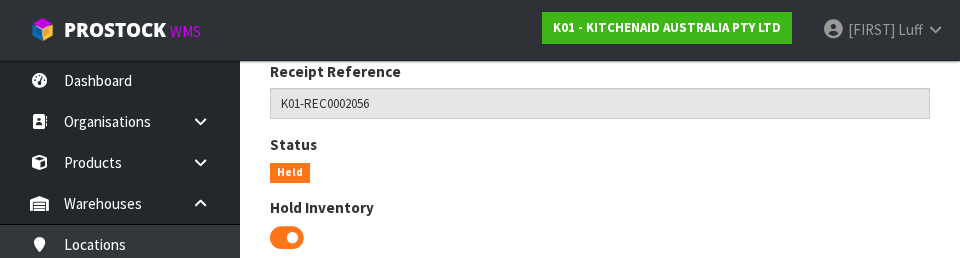 click on "Status
Held
Hold Inventory
Hold Reason  *
Bulk Goods Damaged Expired Stock Faulty Held Missing Stock No Labelling Not Scanning Packaging Damaged QA Rankin Recall Goods Refurb Repair Show Stock Stocktake Wrong Labeling Wrong Packaging
Select an Option
Bulk Goods Damaged Expired Stock Faulty Held Missing Stock No Labelling Not Scanning Packaging Damaged QA Rankin Recall Goods Refurb Repair Show Stock Stocktake Wrong Labeling Wrong Packaging" at bounding box center (600, 235) 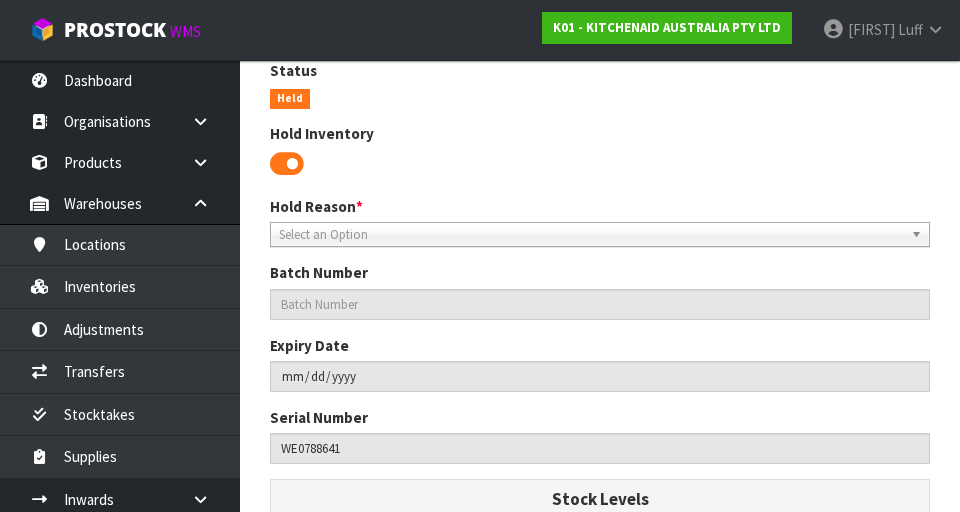 click on "Select an Option" at bounding box center [591, 235] 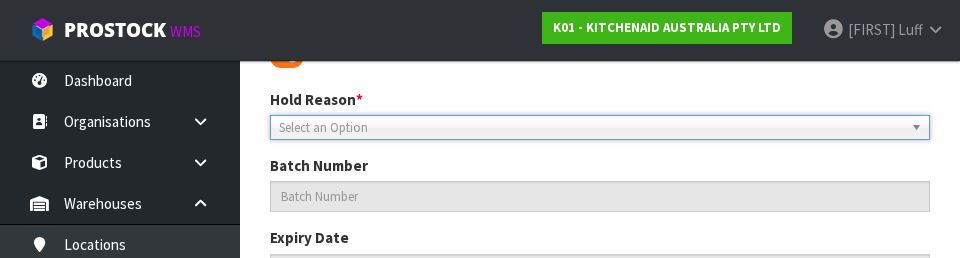 scroll, scrollTop: 639, scrollLeft: 0, axis: vertical 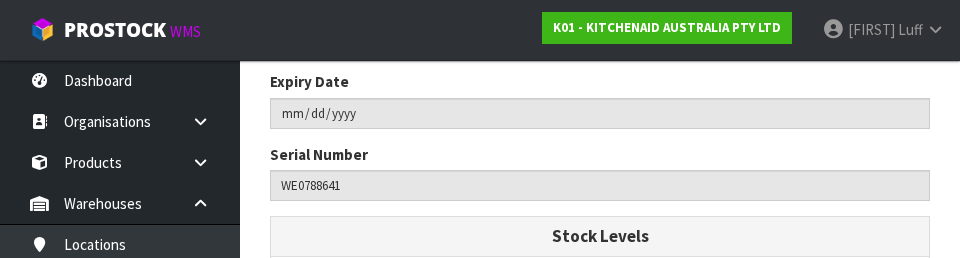 click on "Batch Number
Expiry Date
Serial Number
[SERIAL]" at bounding box center (600, 107) 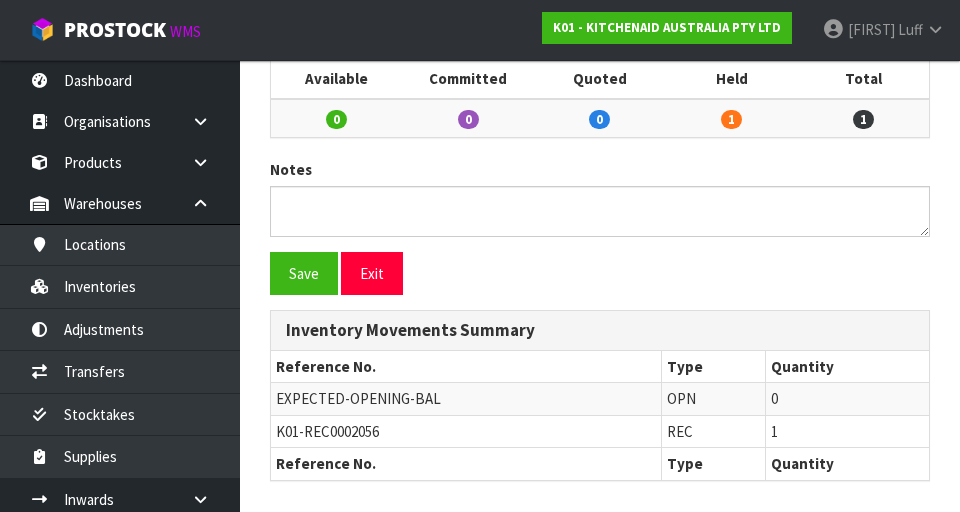 scroll, scrollTop: 979, scrollLeft: 0, axis: vertical 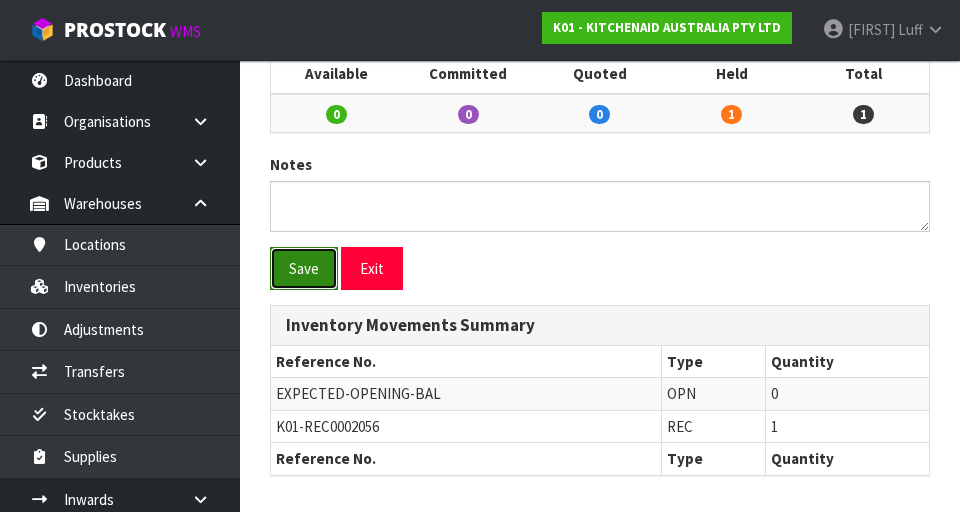 click on "Save" at bounding box center (304, 268) 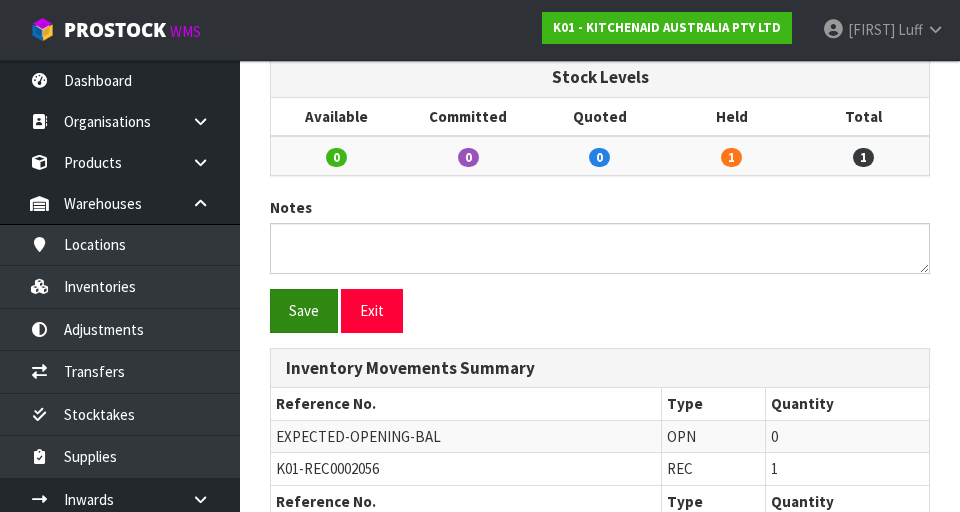 scroll, scrollTop: 1051, scrollLeft: 0, axis: vertical 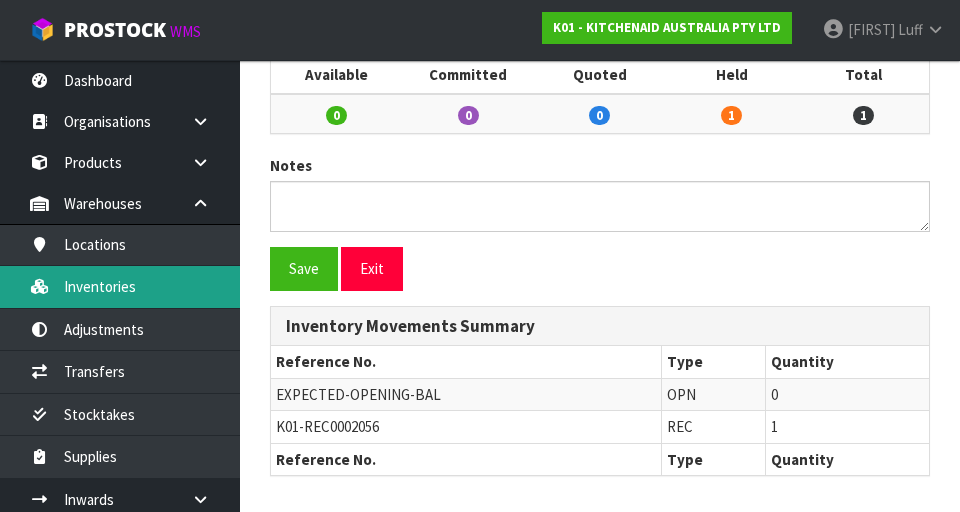 click on "Inventories" at bounding box center [120, 286] 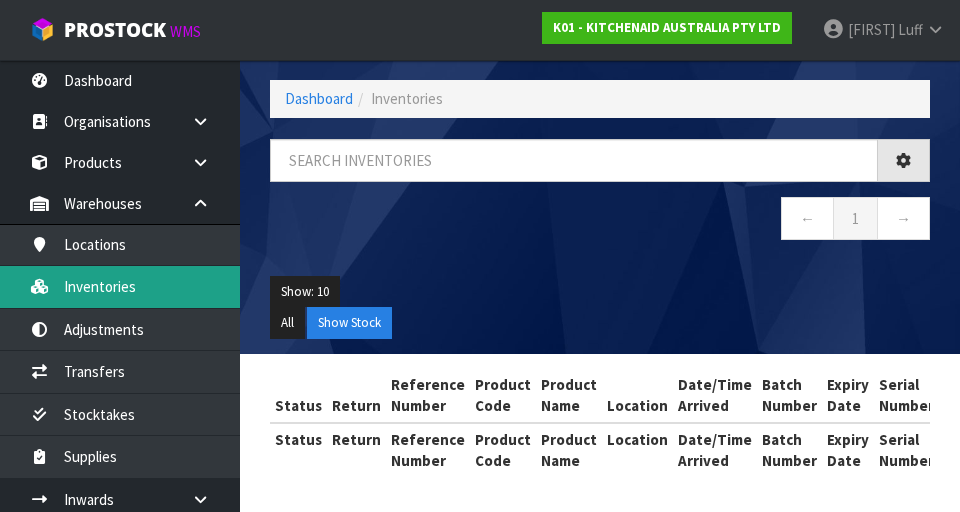 scroll, scrollTop: 0, scrollLeft: 0, axis: both 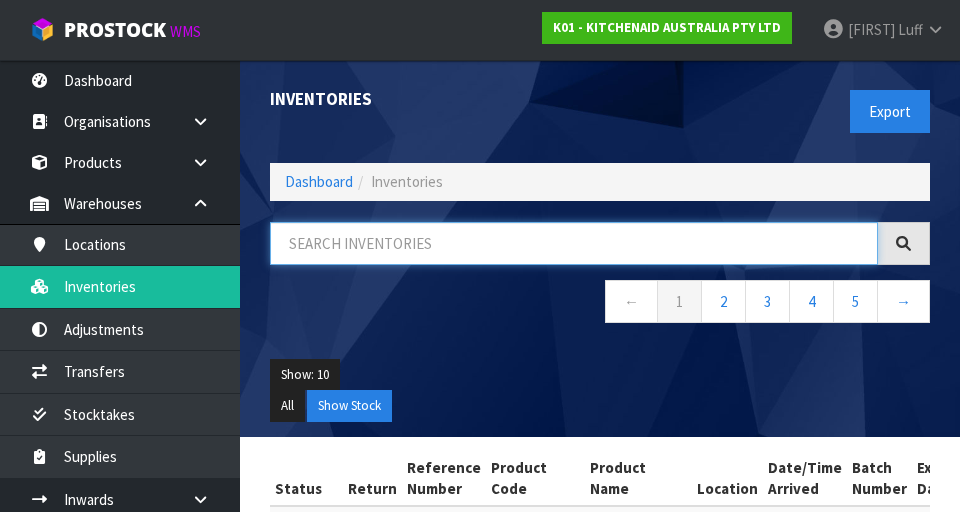 click at bounding box center [574, 243] 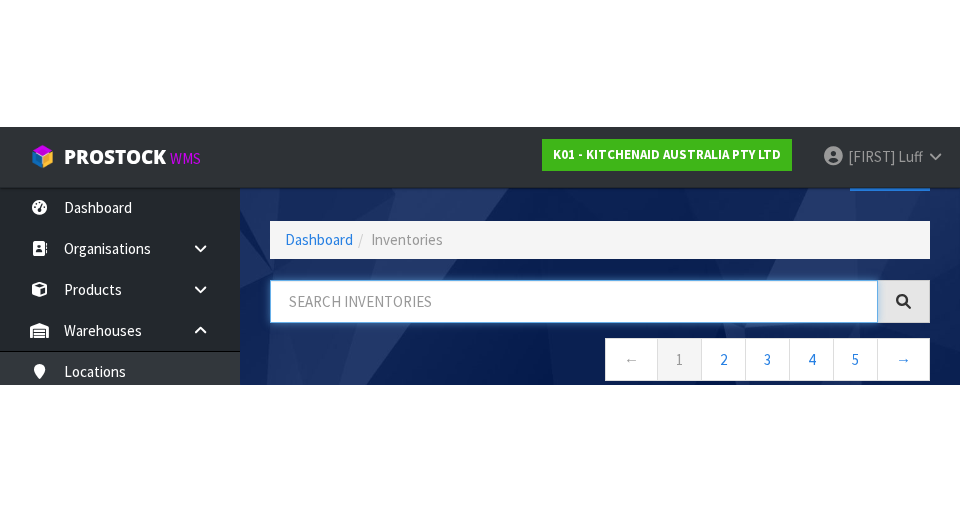 scroll, scrollTop: 114, scrollLeft: 0, axis: vertical 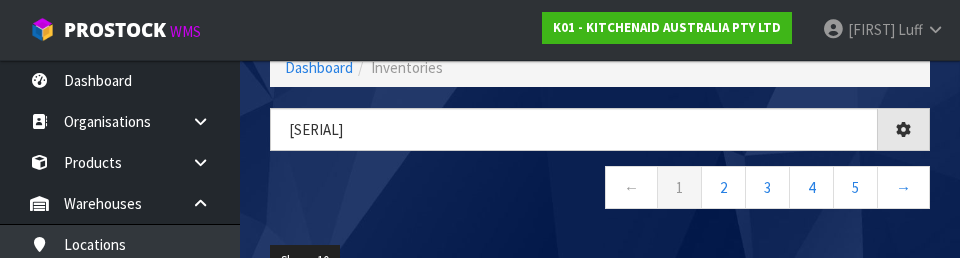 click on "←
1 2 3 4 5
→" at bounding box center [600, 190] 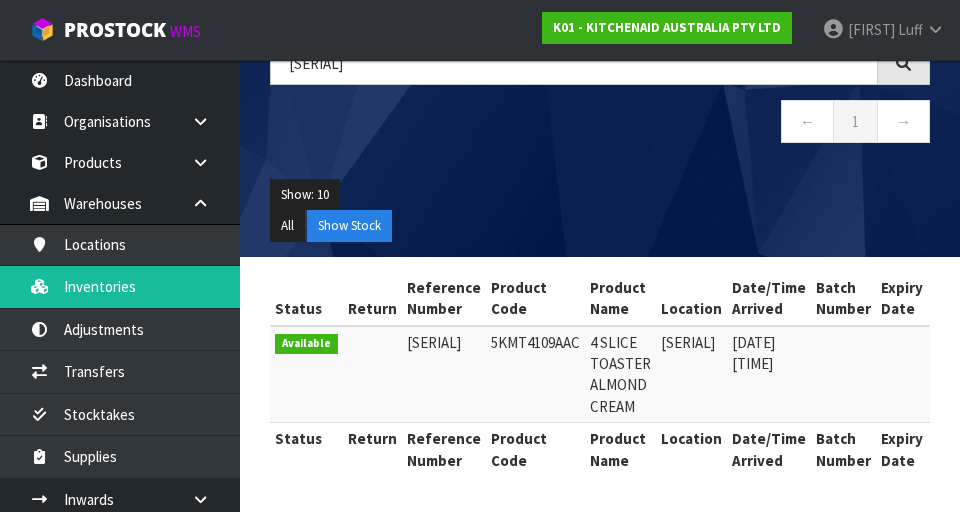 scroll, scrollTop: 180, scrollLeft: 0, axis: vertical 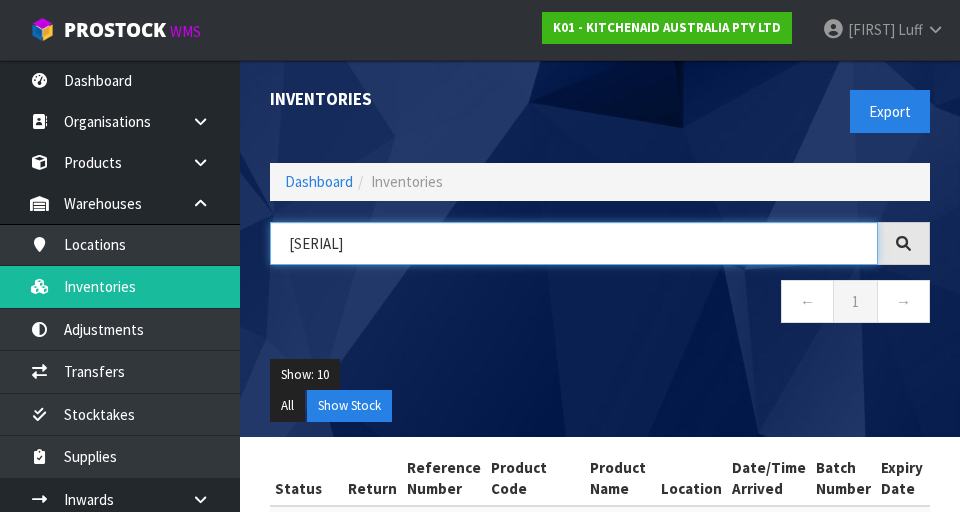 click on "[SERIAL]" at bounding box center [574, 243] 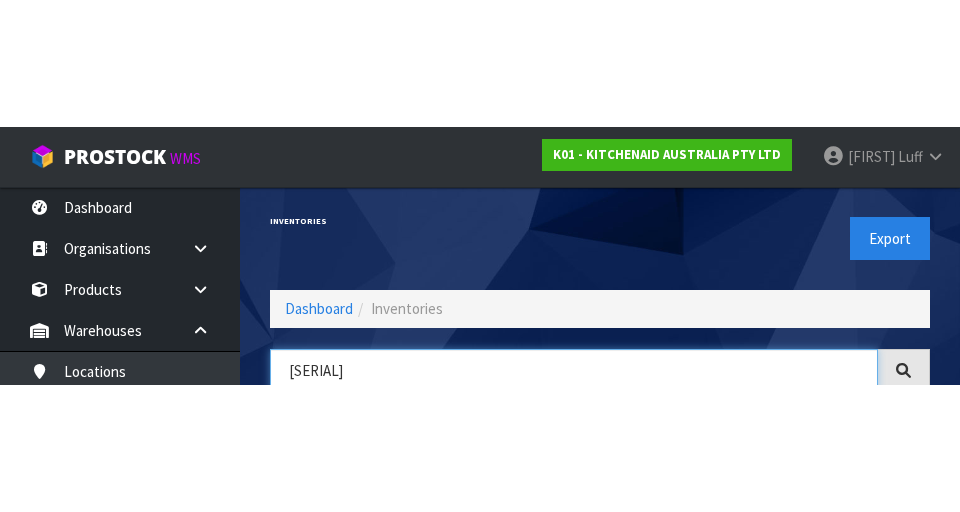 scroll, scrollTop: 114, scrollLeft: 0, axis: vertical 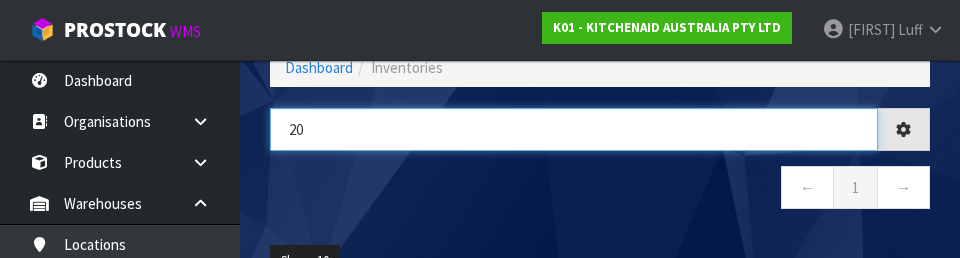 type on "2" 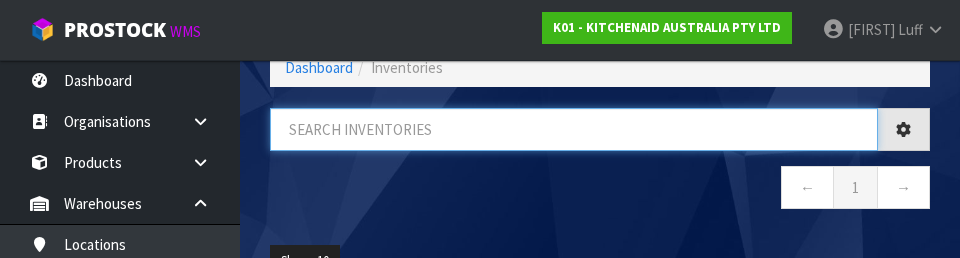 type on "T" 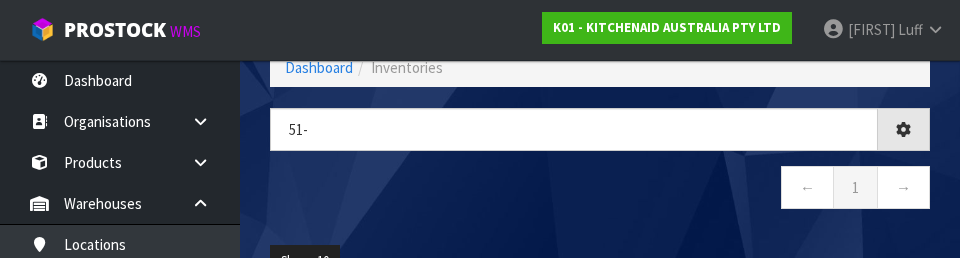 click on "←
1
→" at bounding box center [600, 190] 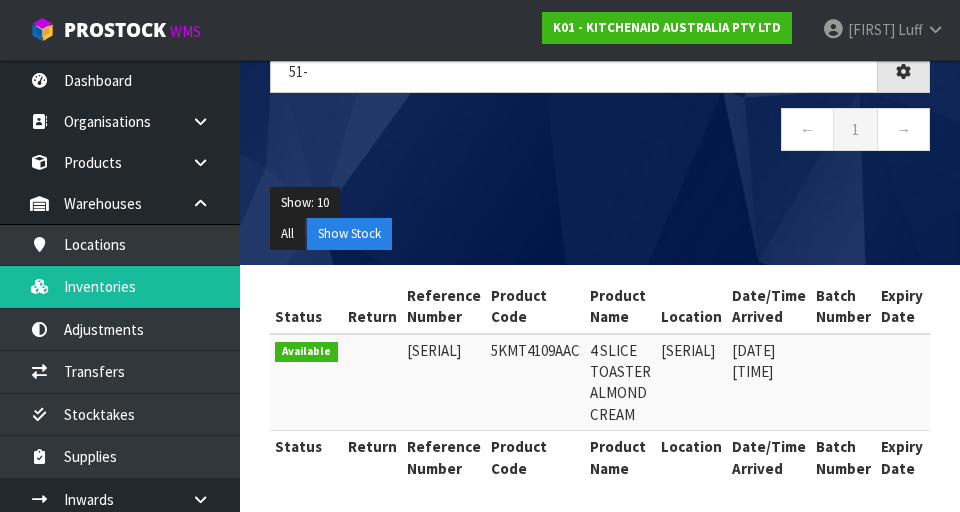 scroll, scrollTop: 180, scrollLeft: 0, axis: vertical 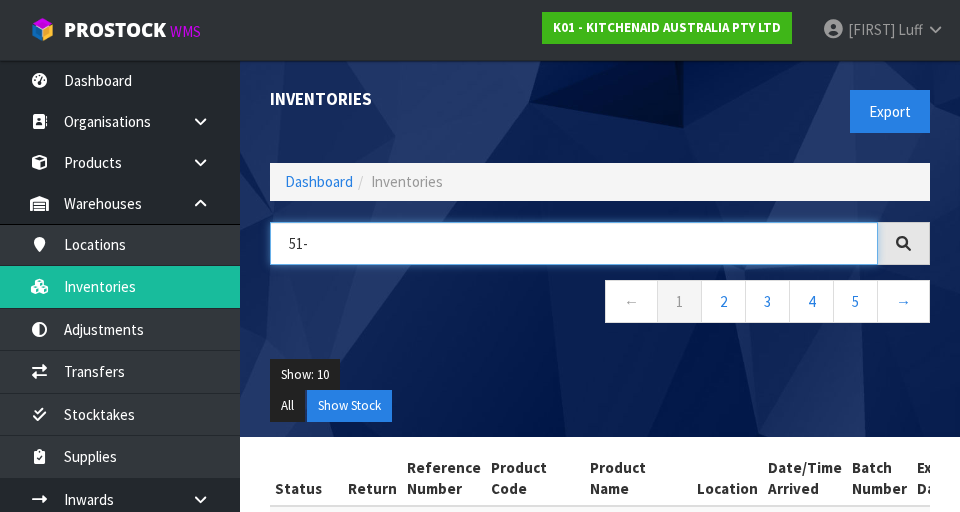 click on "51-" at bounding box center [574, 243] 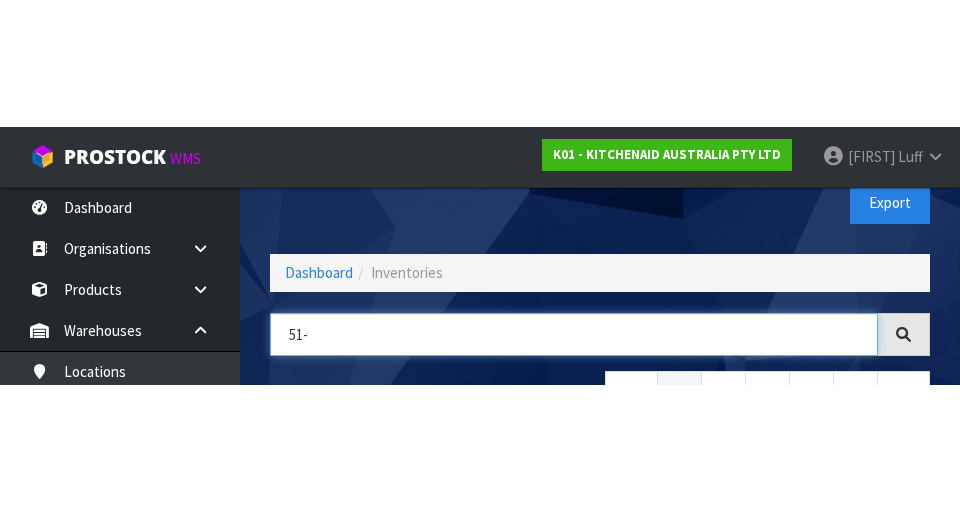 scroll, scrollTop: 114, scrollLeft: 0, axis: vertical 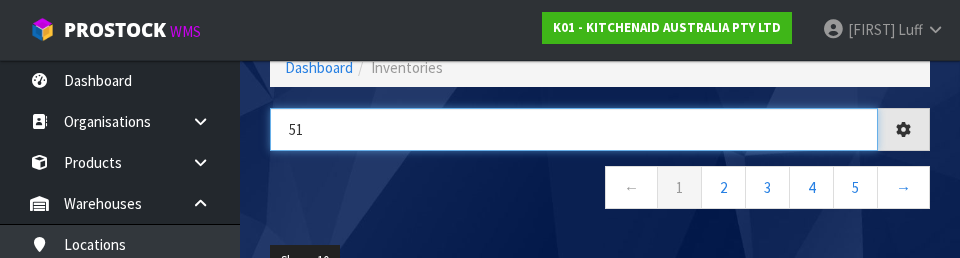 type on "5" 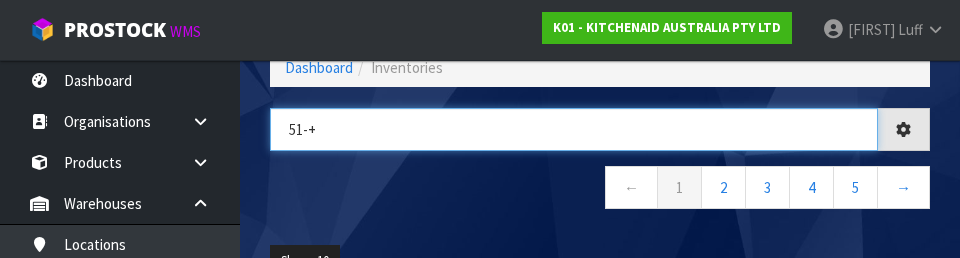 type on "51-" 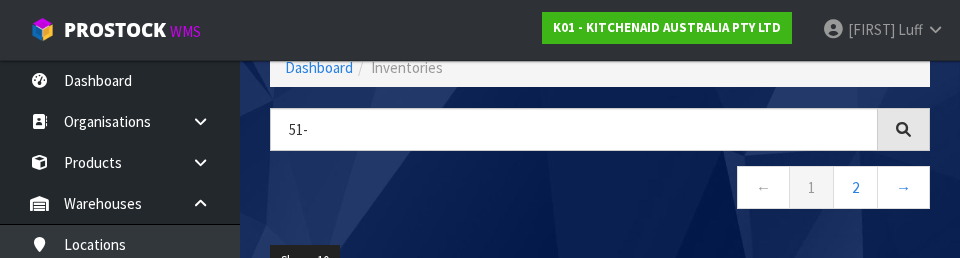 click on "←
1 2
→" at bounding box center (600, 190) 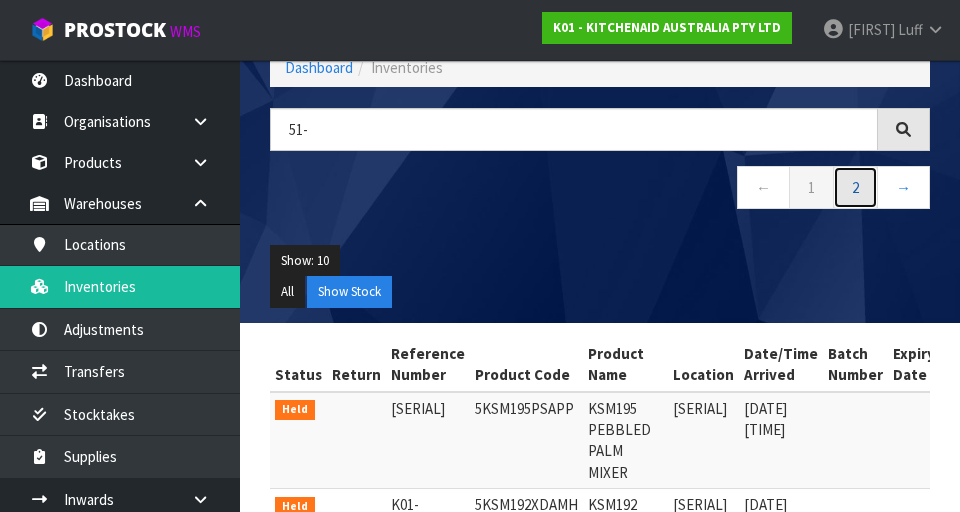 click on "2" at bounding box center [811, 187] 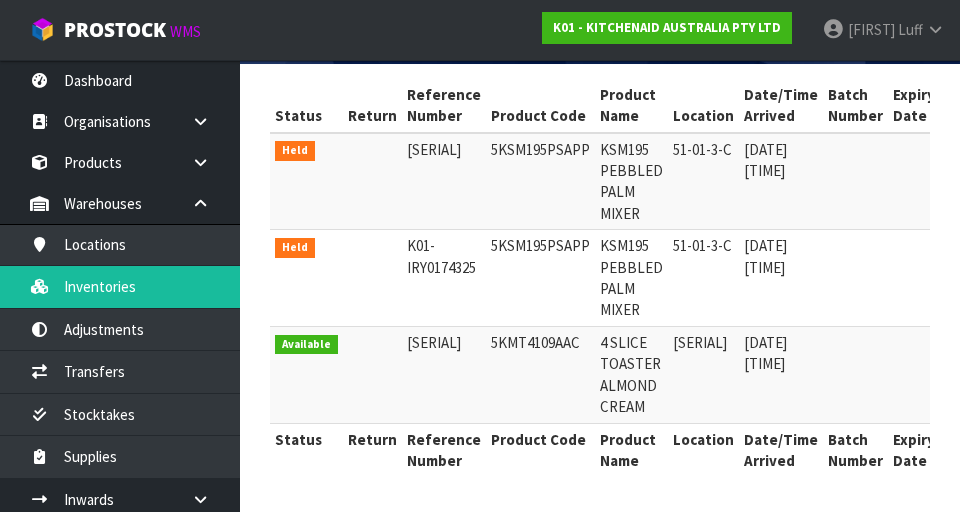 scroll, scrollTop: 374, scrollLeft: 0, axis: vertical 